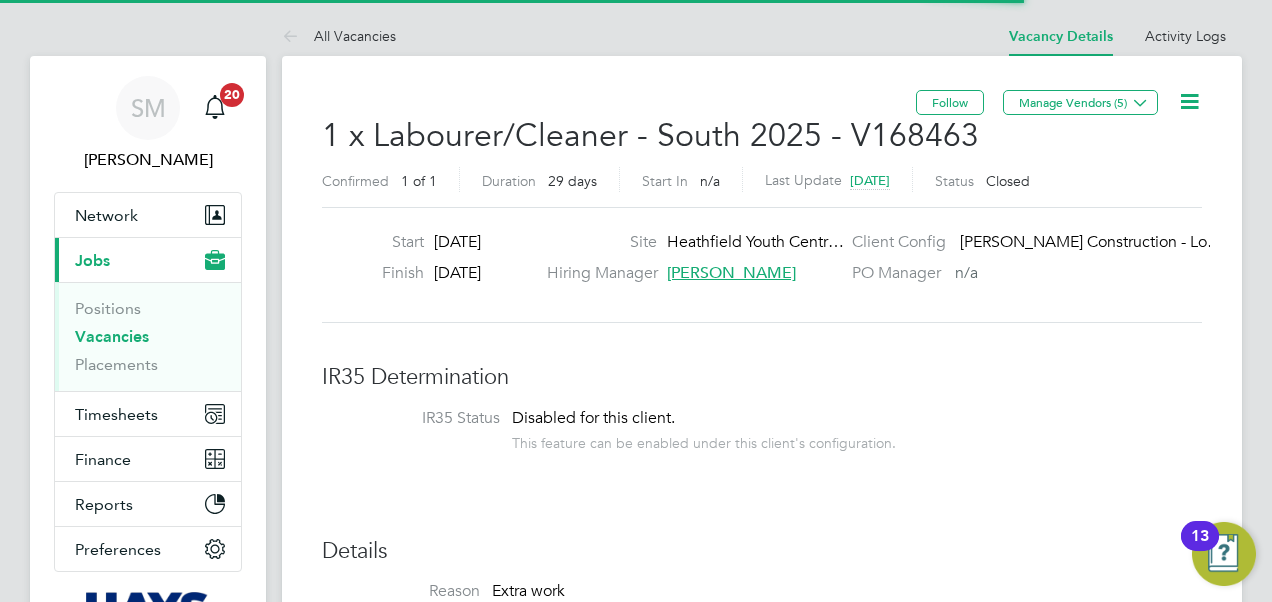 scroll, scrollTop: 0, scrollLeft: 0, axis: both 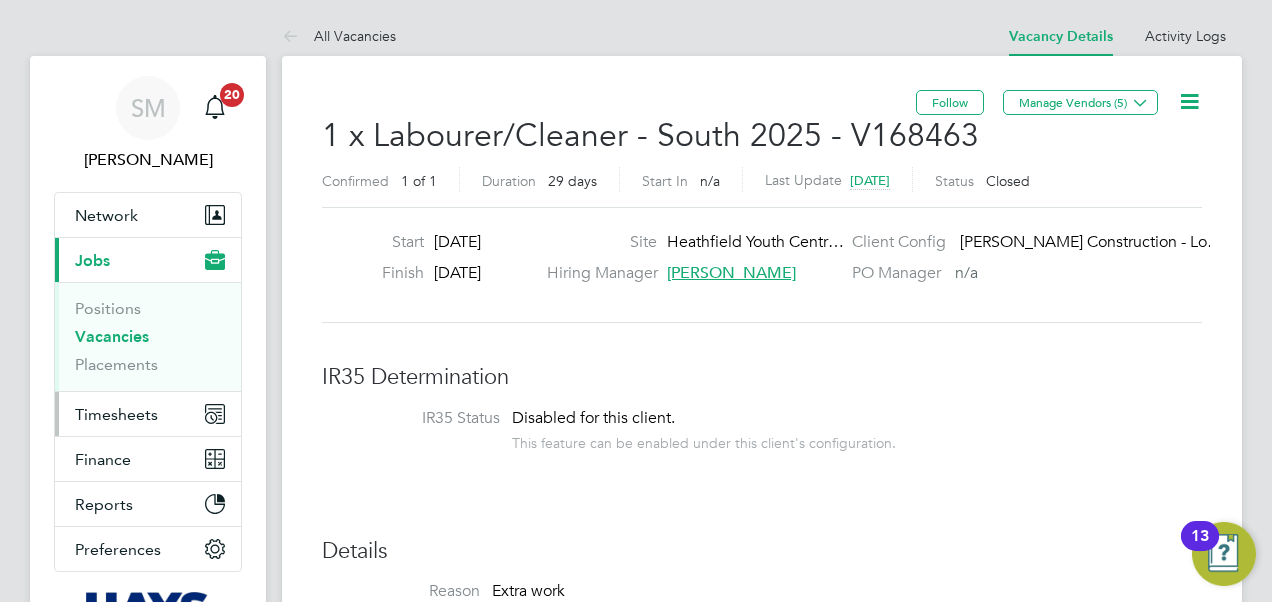 click on "Timesheets" at bounding box center [116, 414] 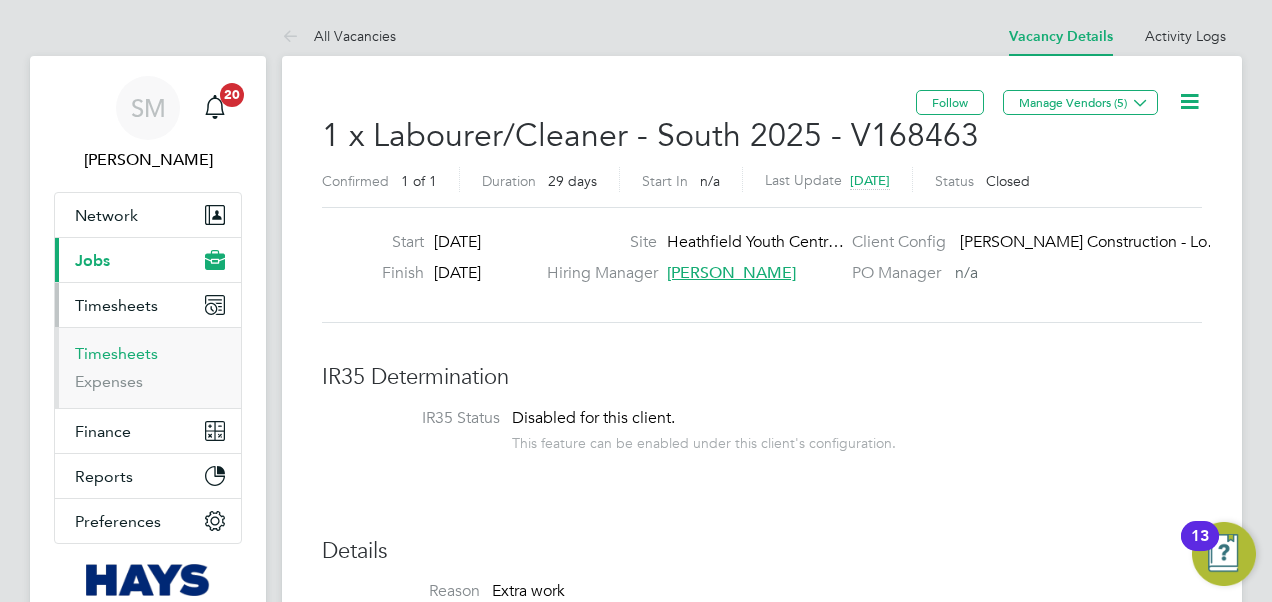 click on "Timesheets" at bounding box center (116, 353) 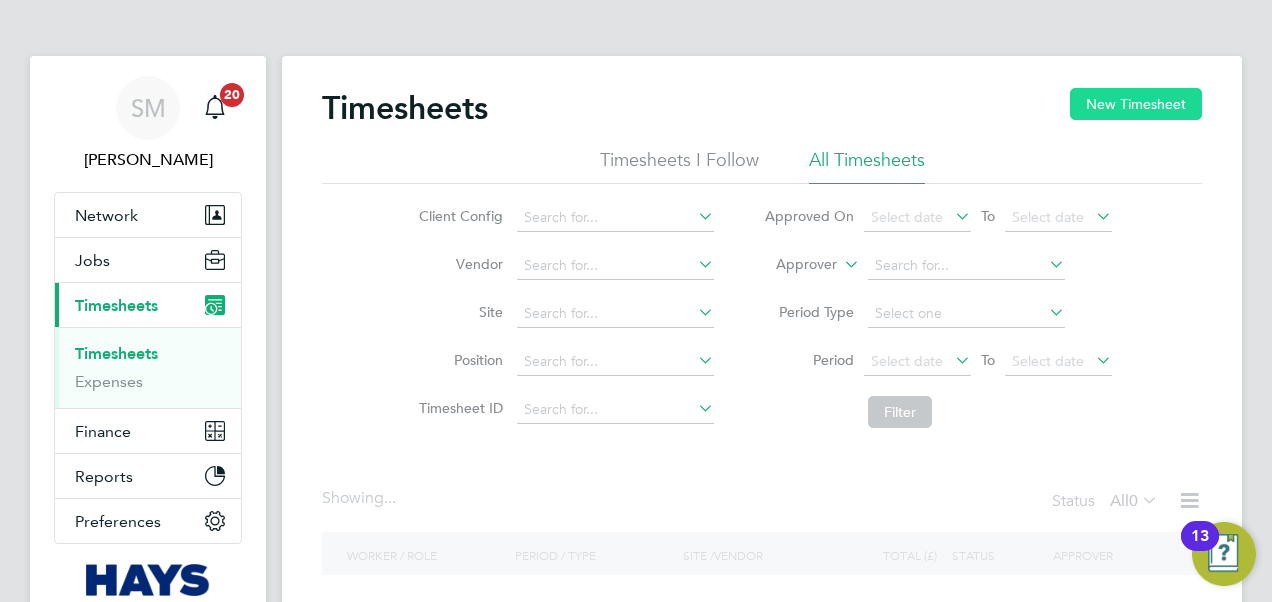 drag, startPoint x: 1112, startPoint y: 106, endPoint x: 1103, endPoint y: 112, distance: 10.816654 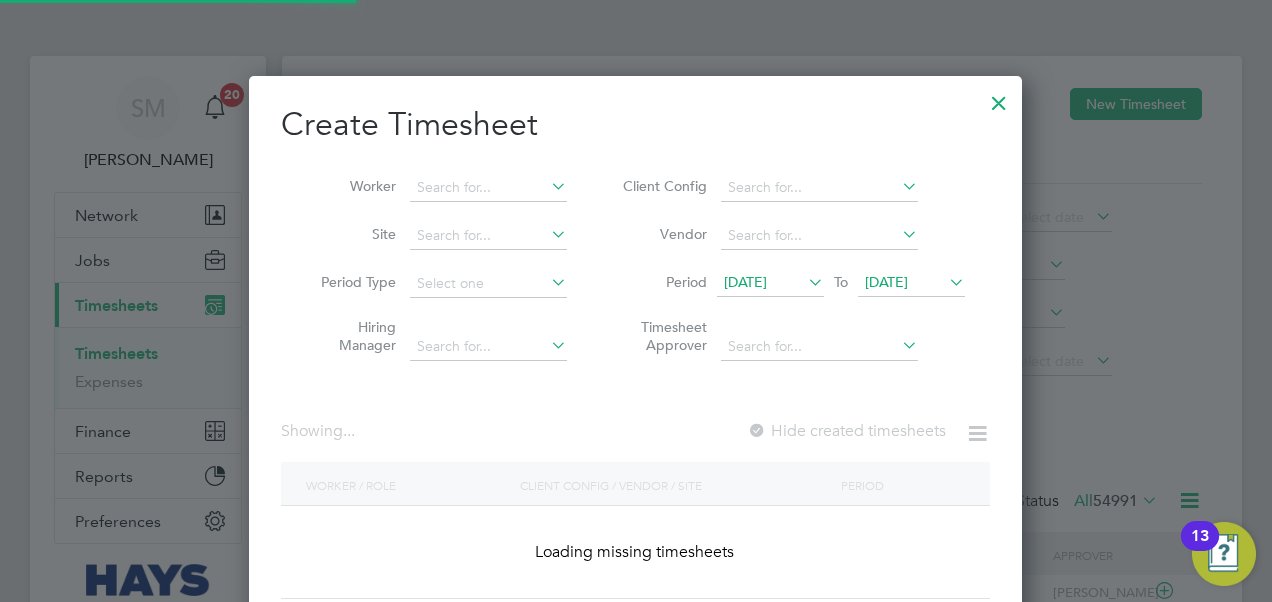 scroll, scrollTop: 10, scrollLeft: 10, axis: both 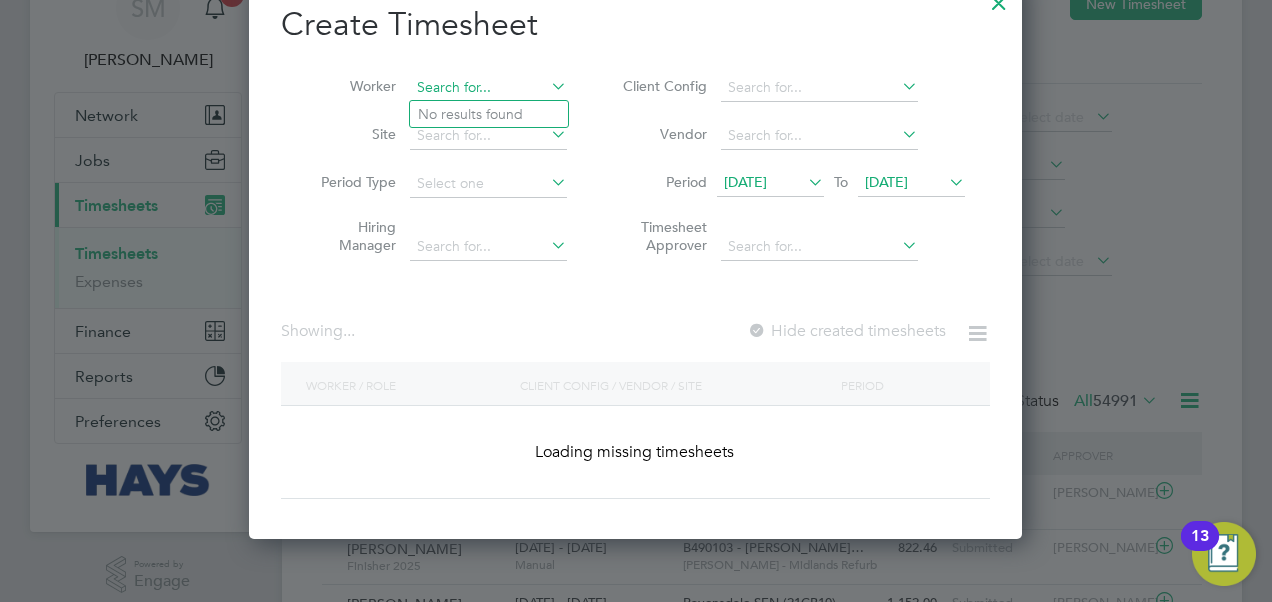 click at bounding box center [488, 88] 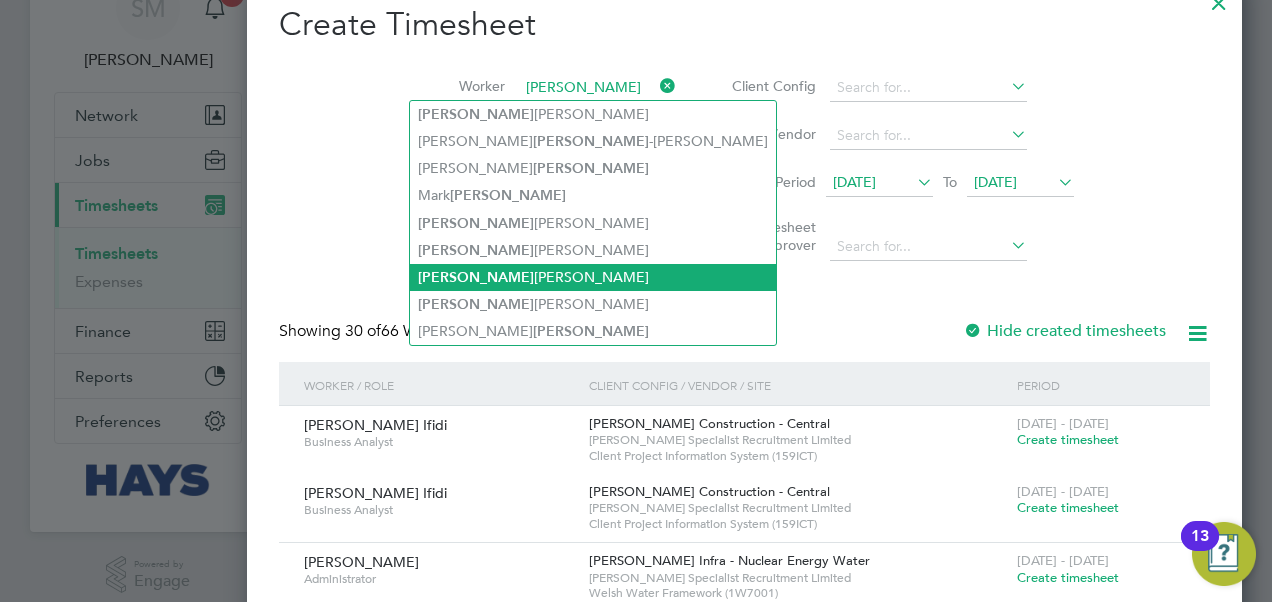 click on "[PERSON_NAME]" 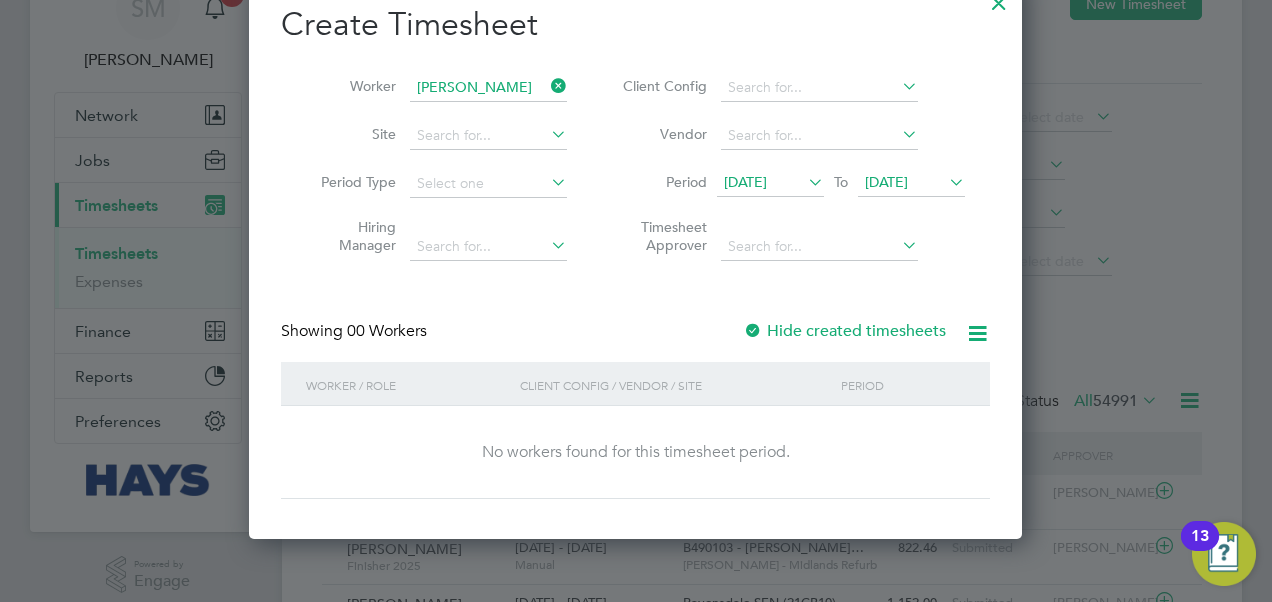 click on "[DATE]" at bounding box center [745, 182] 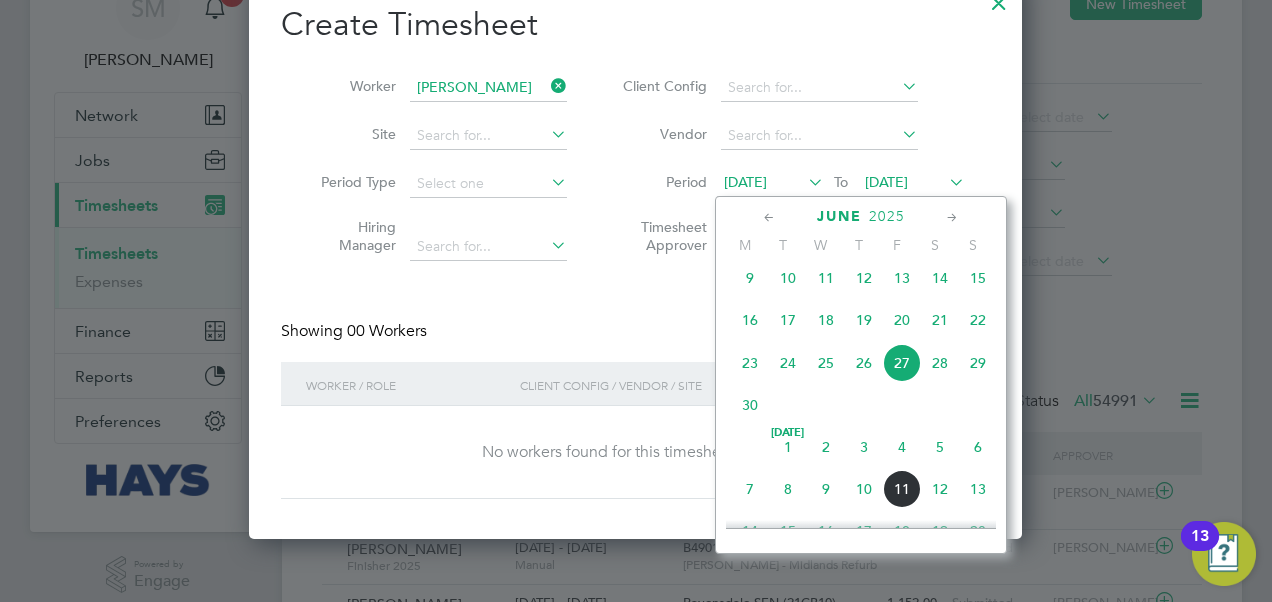 click on "5" 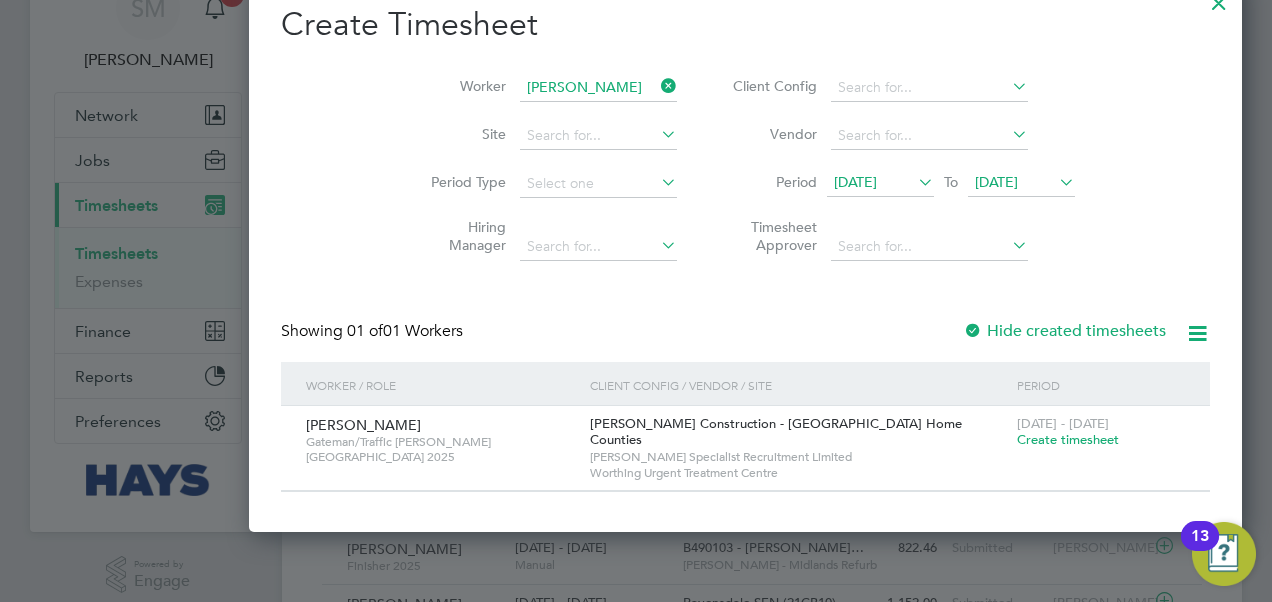 click on "Create timesheet" at bounding box center (1068, 439) 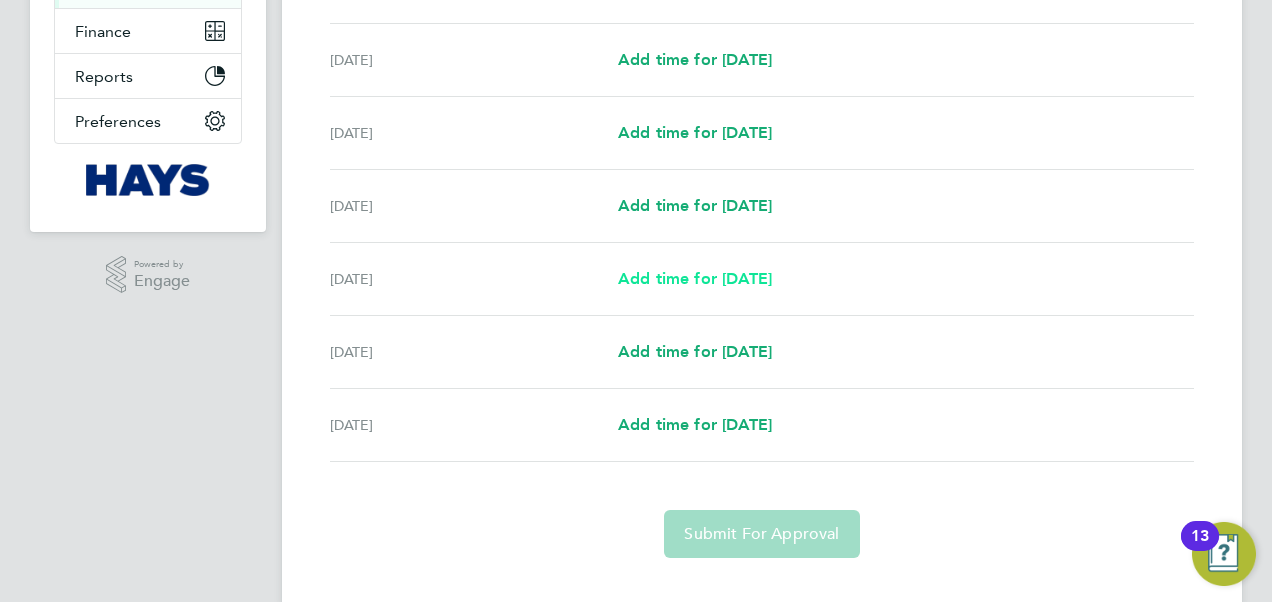 scroll, scrollTop: 433, scrollLeft: 0, axis: vertical 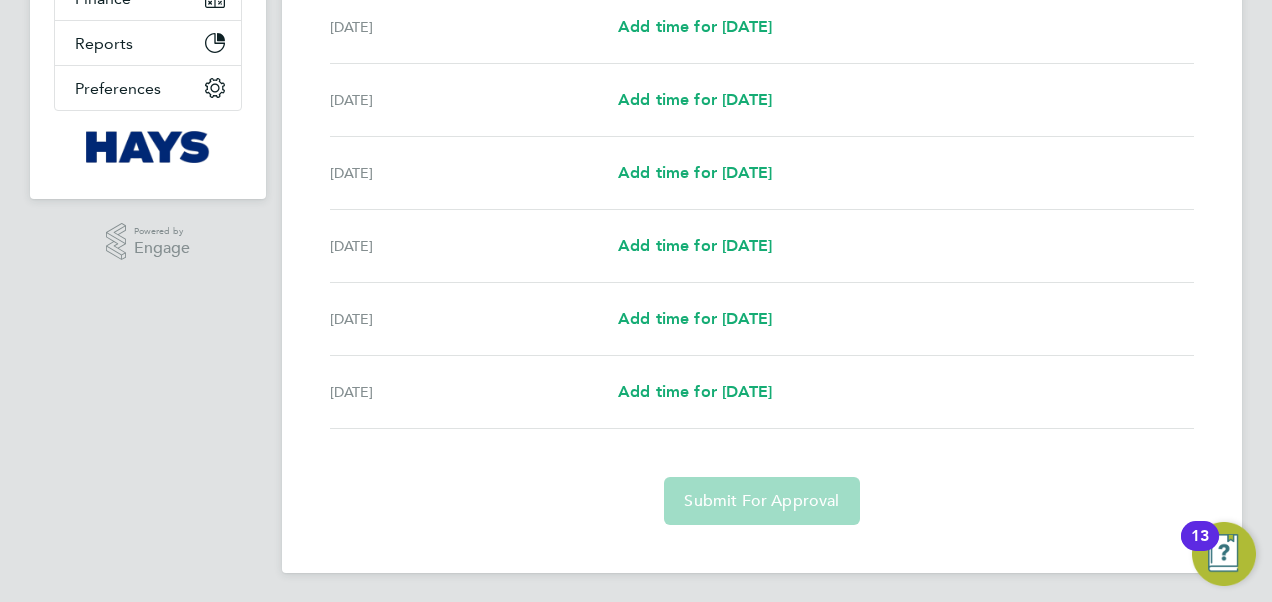 click on "Add time for [DATE]   Add time for [DATE]" at bounding box center [906, 246] 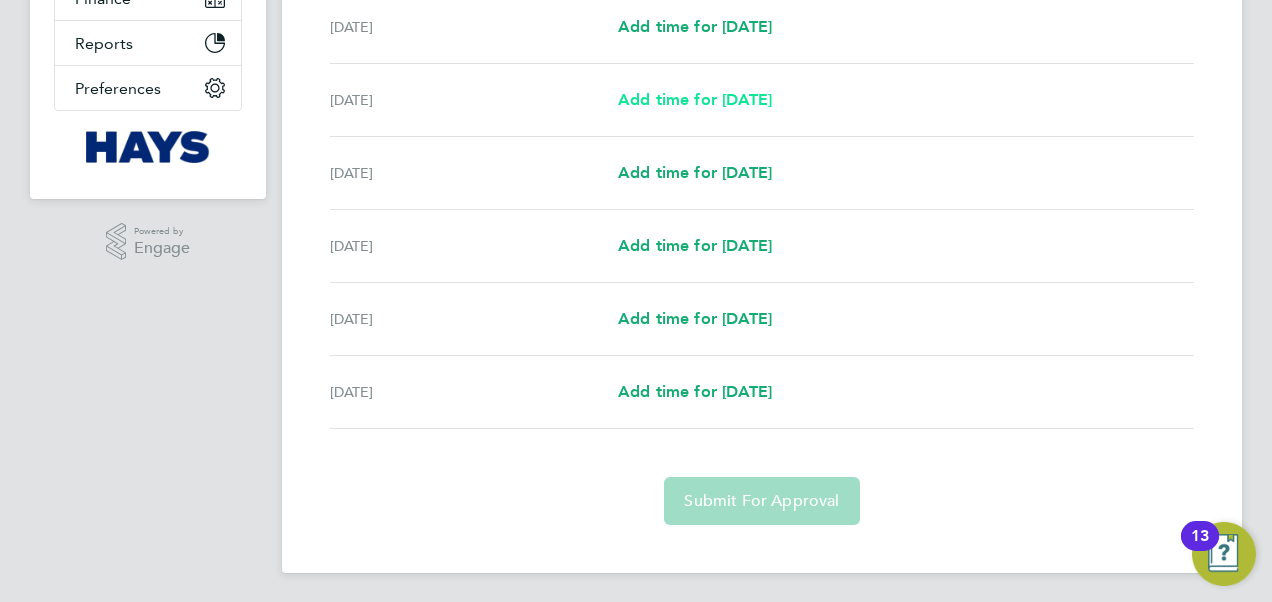 click on "Add time for [DATE]" at bounding box center (695, 99) 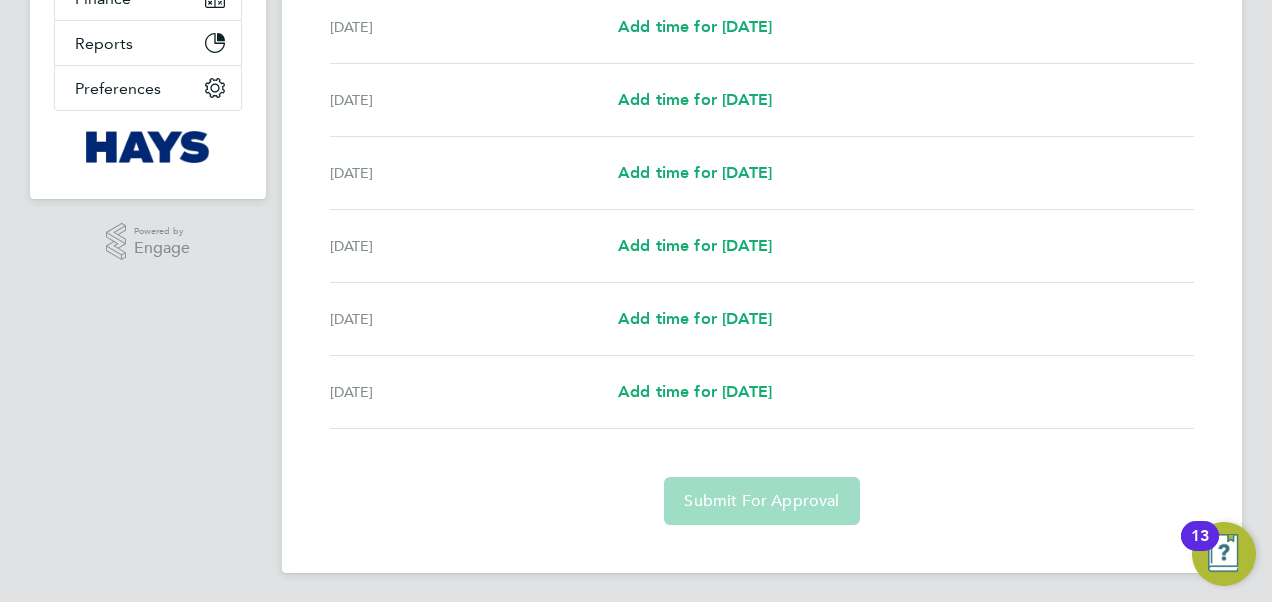 select on "60" 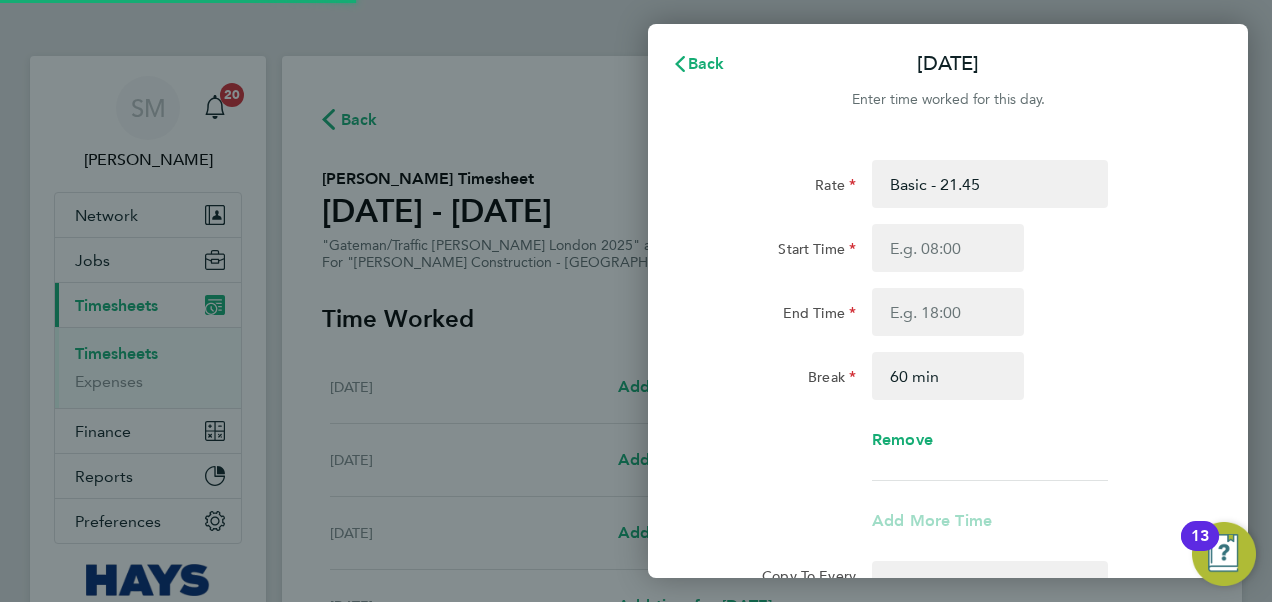 scroll, scrollTop: 0, scrollLeft: 0, axis: both 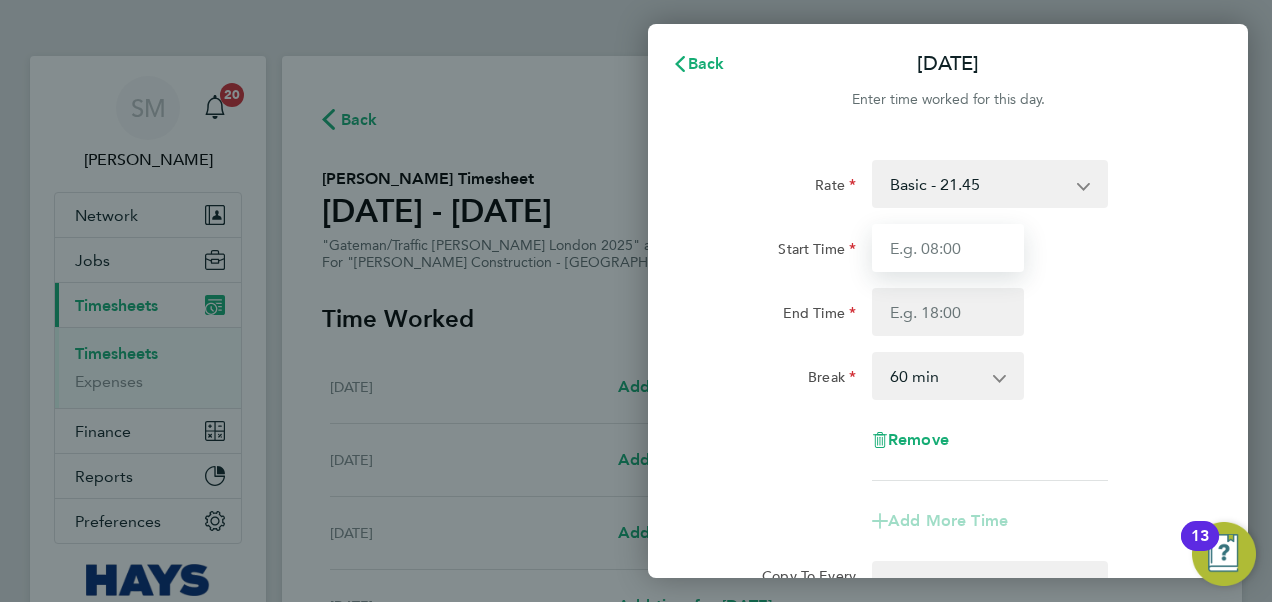 click on "Start Time" at bounding box center (948, 248) 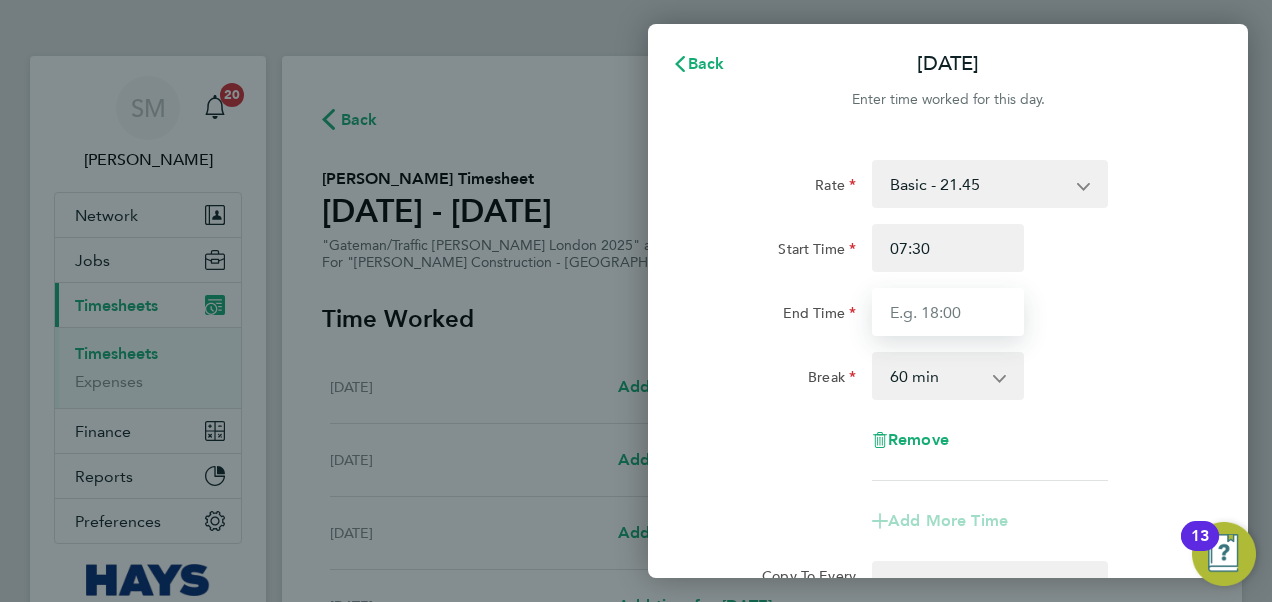 type on "17:00" 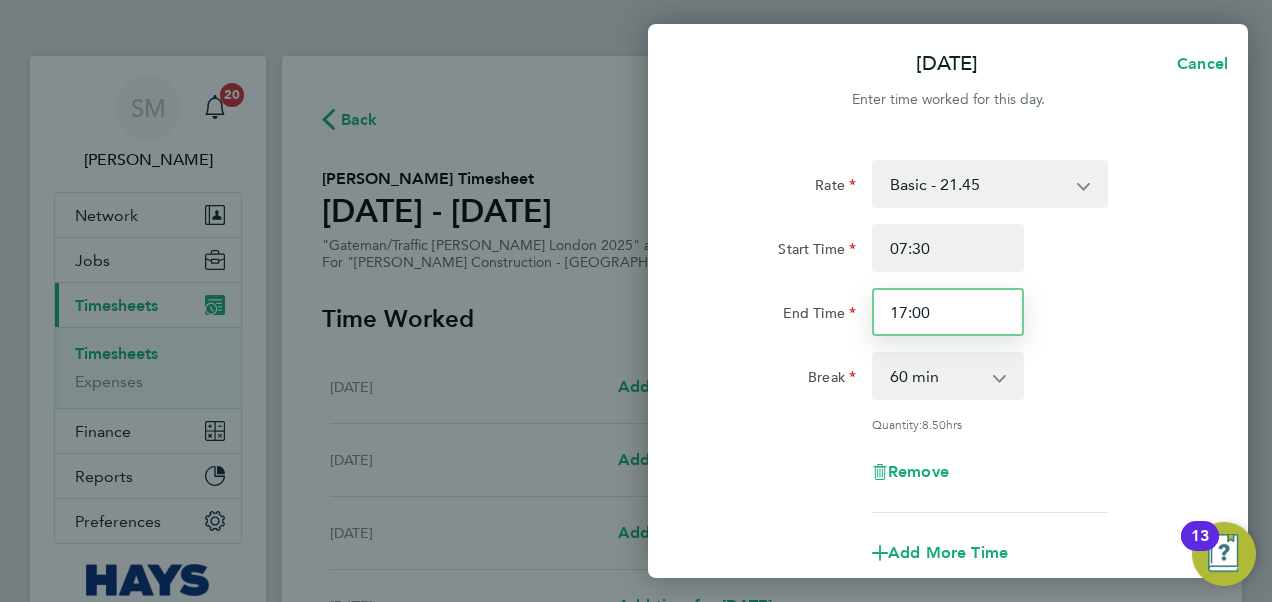 click on "17:00" at bounding box center (948, 312) 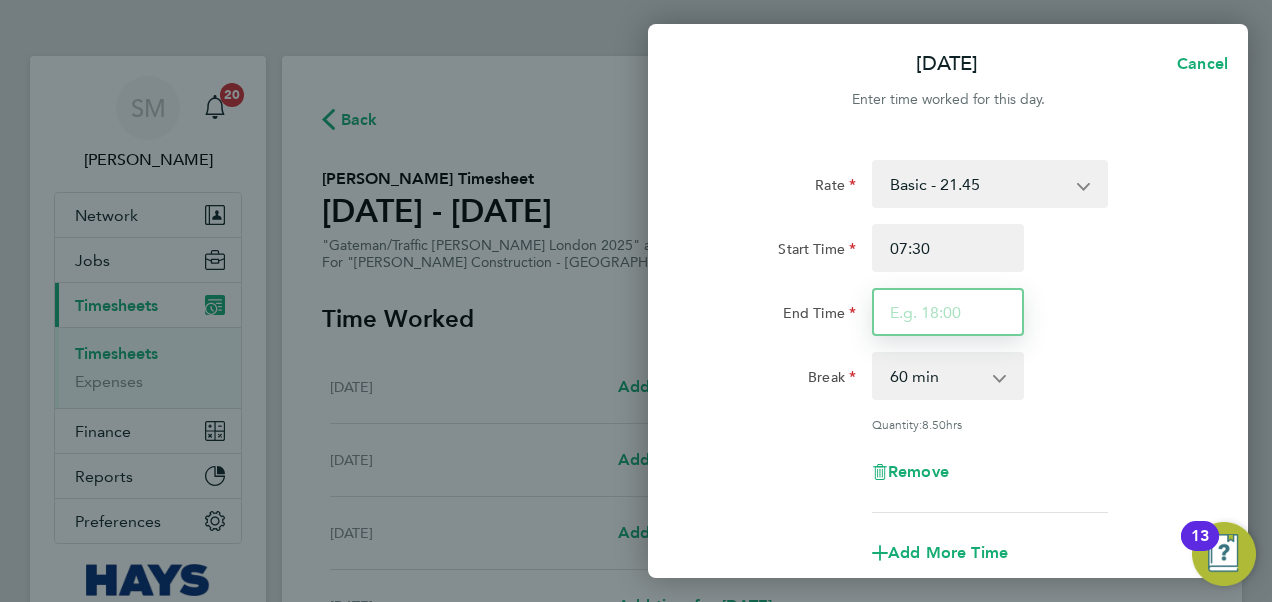 type on "1" 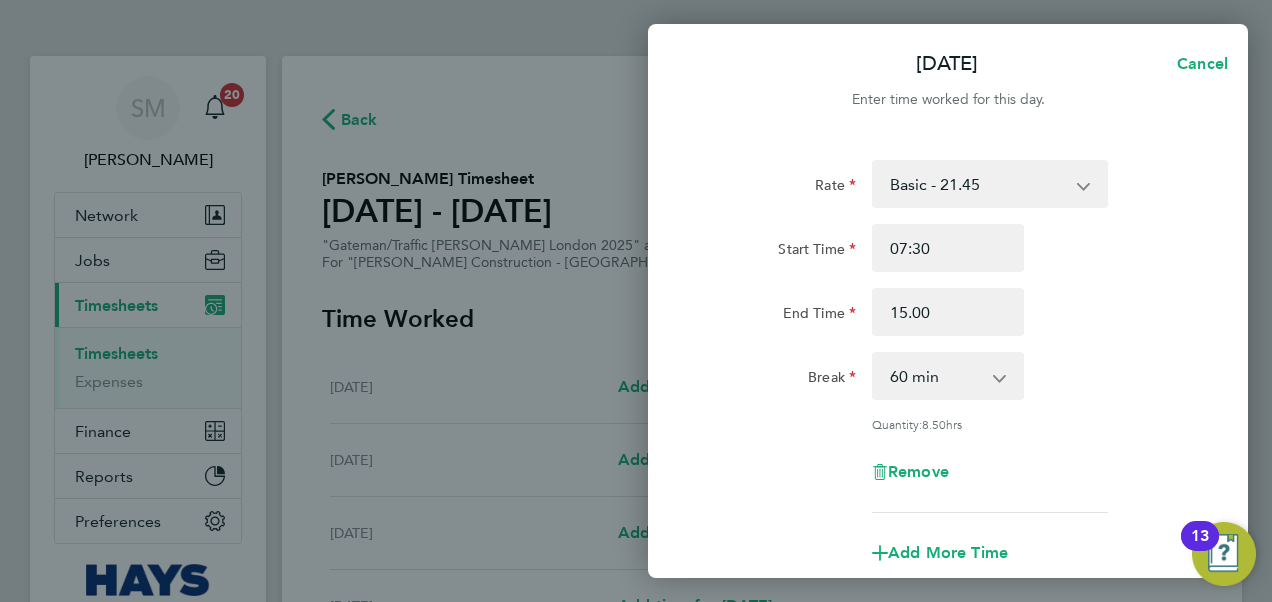 type on "15:00" 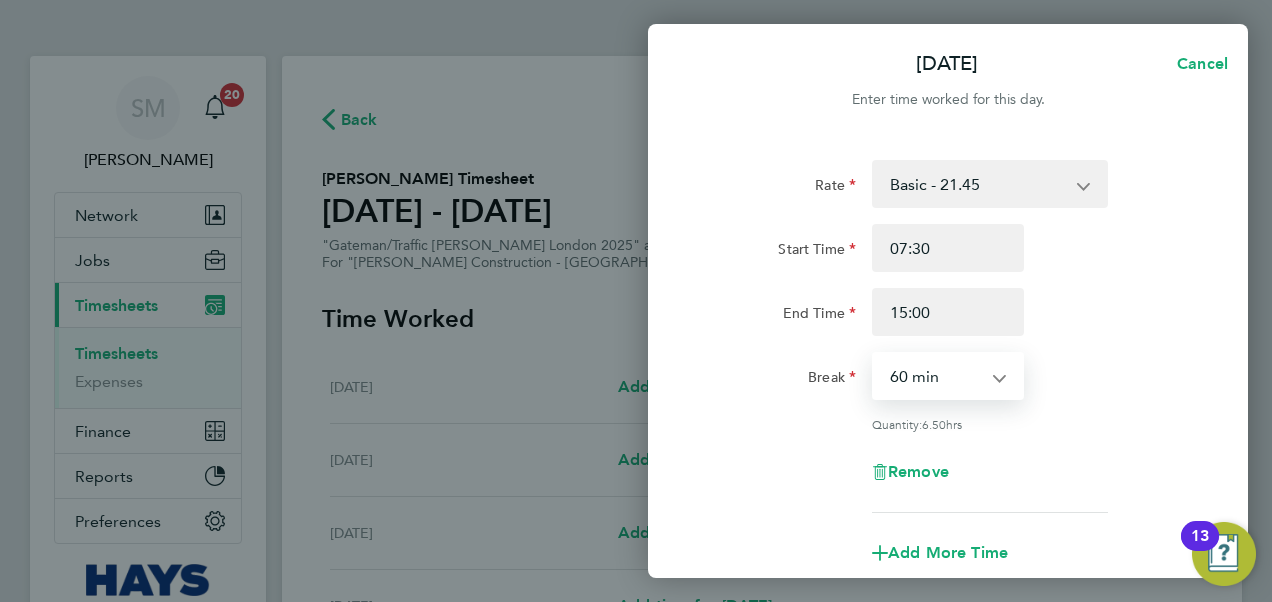 click on "0 min   15 min   30 min   45 min   60 min   75 min   90 min" at bounding box center (936, 376) 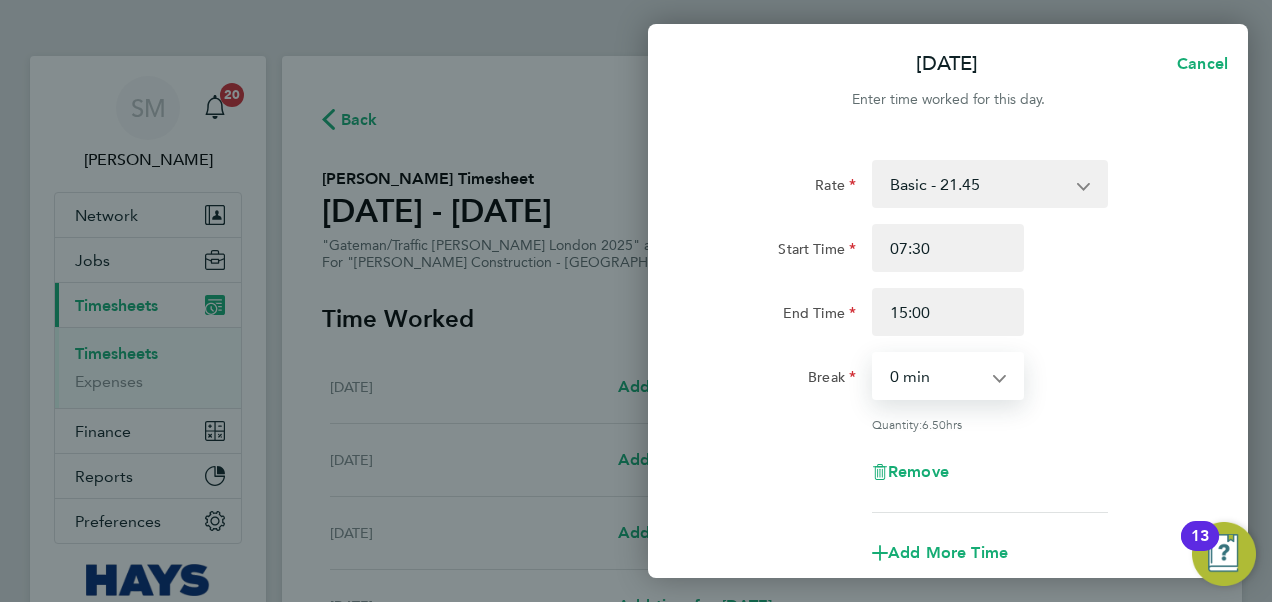 click on "0 min   15 min   30 min   45 min   60 min   75 min   90 min" at bounding box center (936, 376) 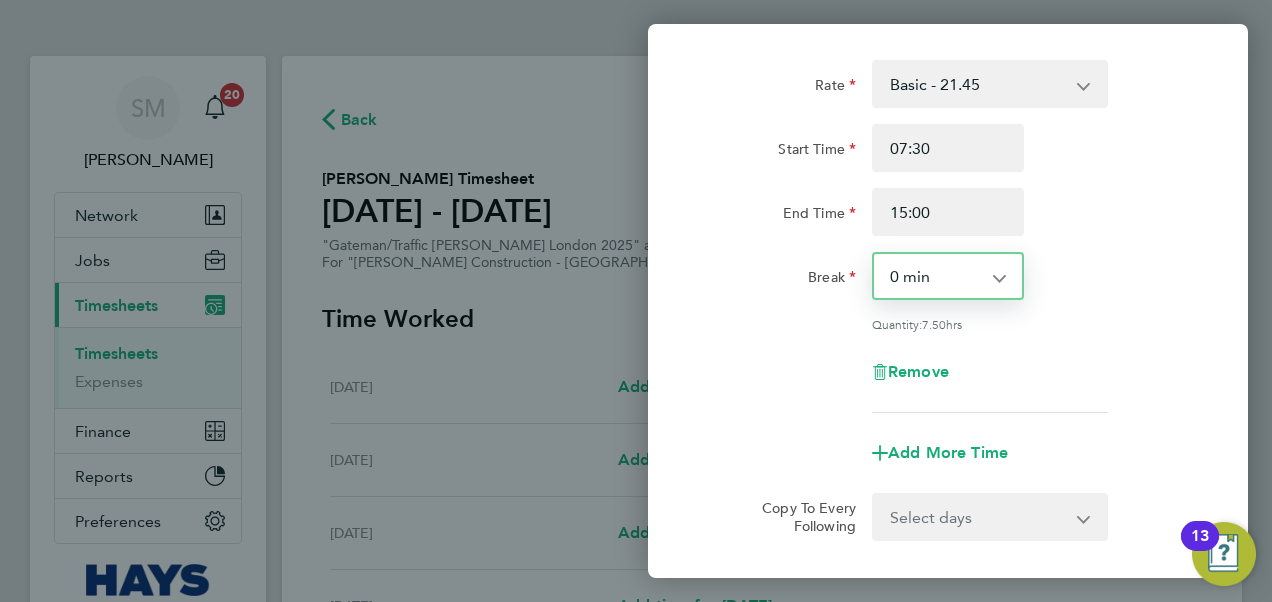 scroll, scrollTop: 0, scrollLeft: 0, axis: both 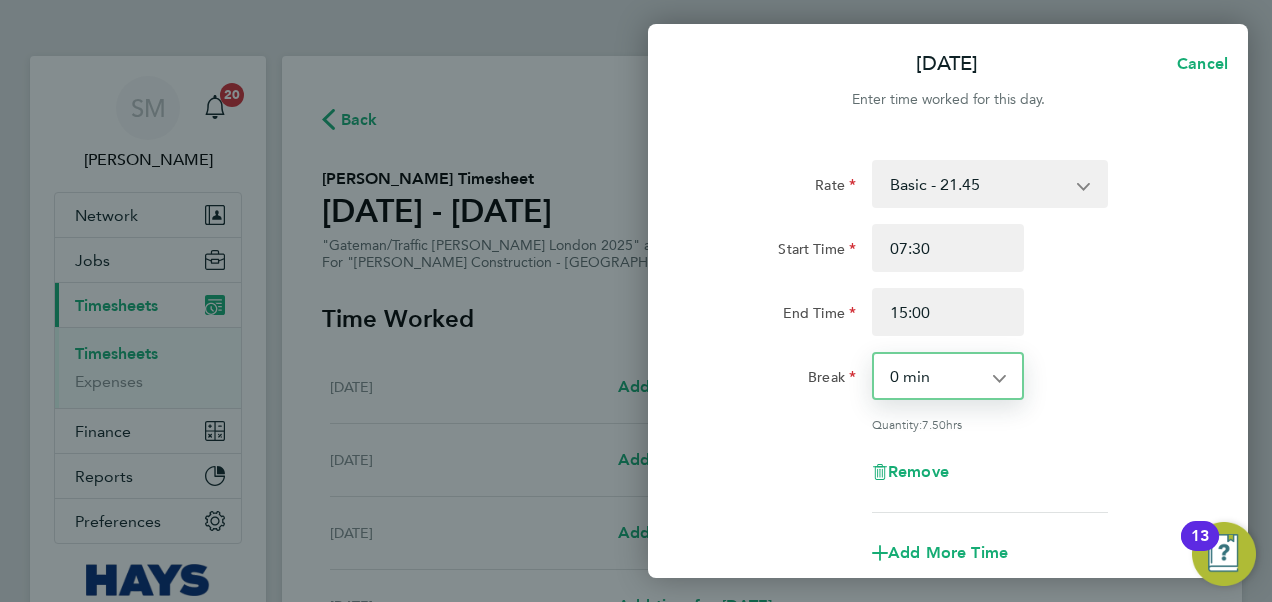 click on "0 min   15 min   30 min   45 min   60 min   75 min   90 min" at bounding box center [936, 376] 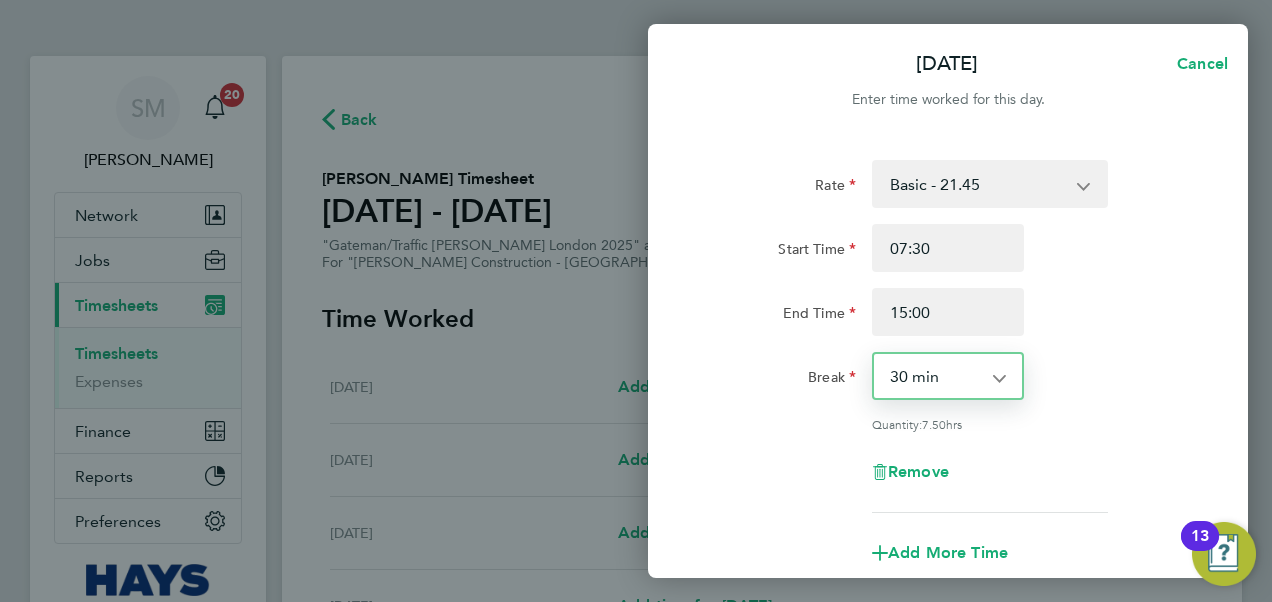 click on "0 min   15 min   30 min   45 min   60 min   75 min   90 min" at bounding box center (936, 376) 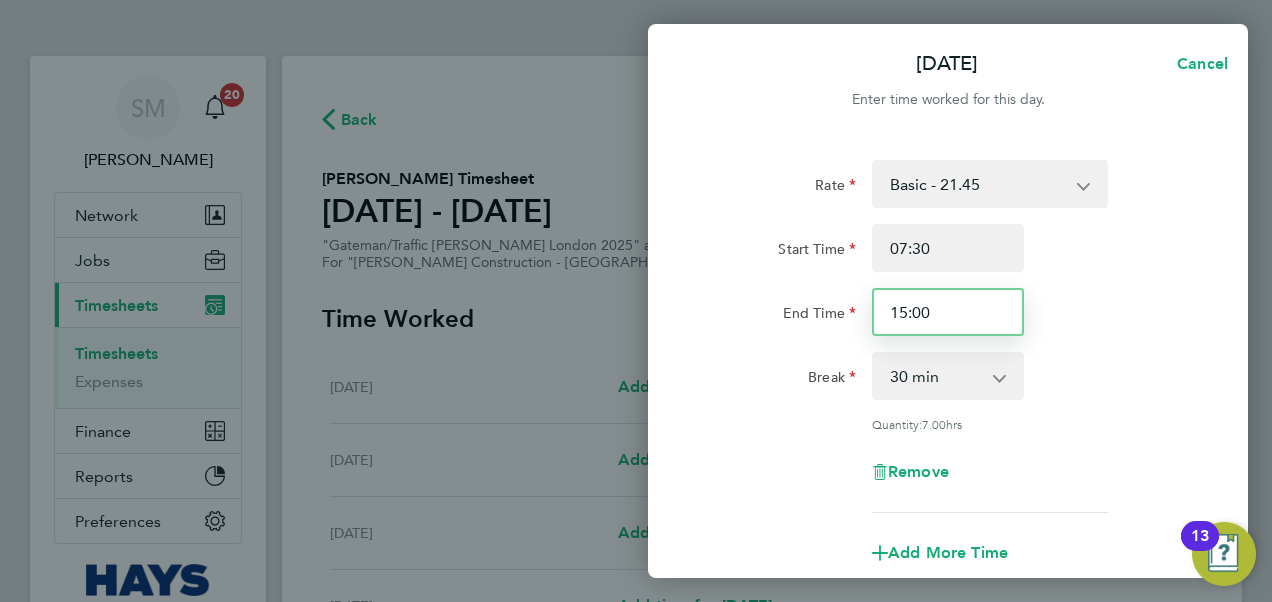 drag, startPoint x: 945, startPoint y: 316, endPoint x: 885, endPoint y: 314, distance: 60.033325 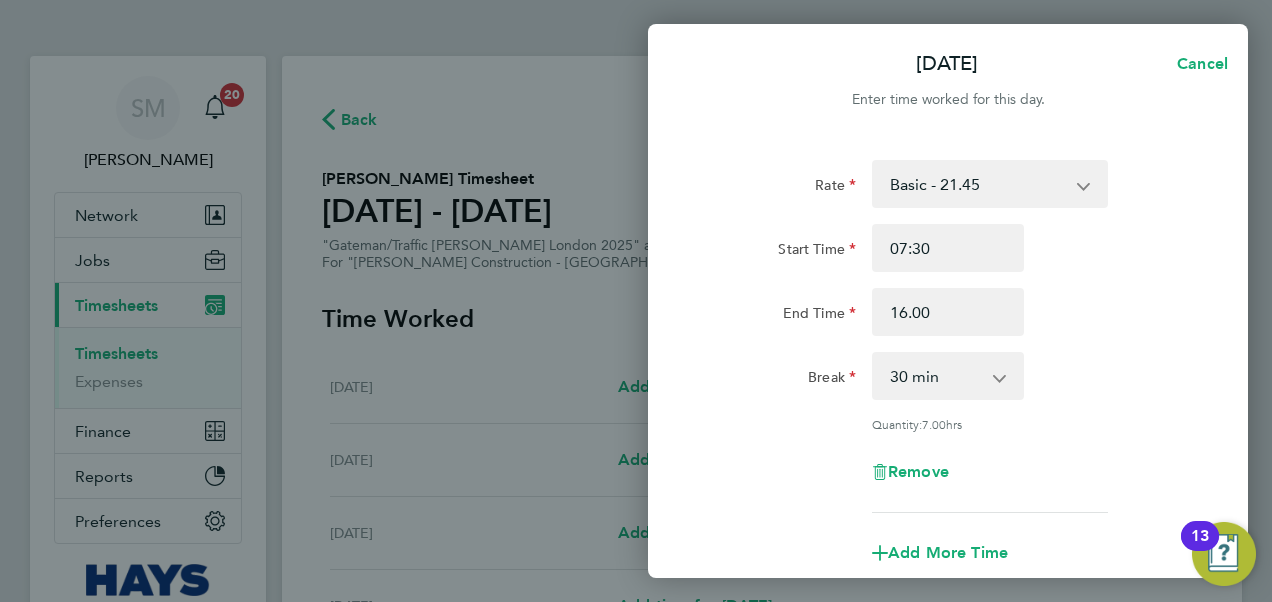 type on "16:00" 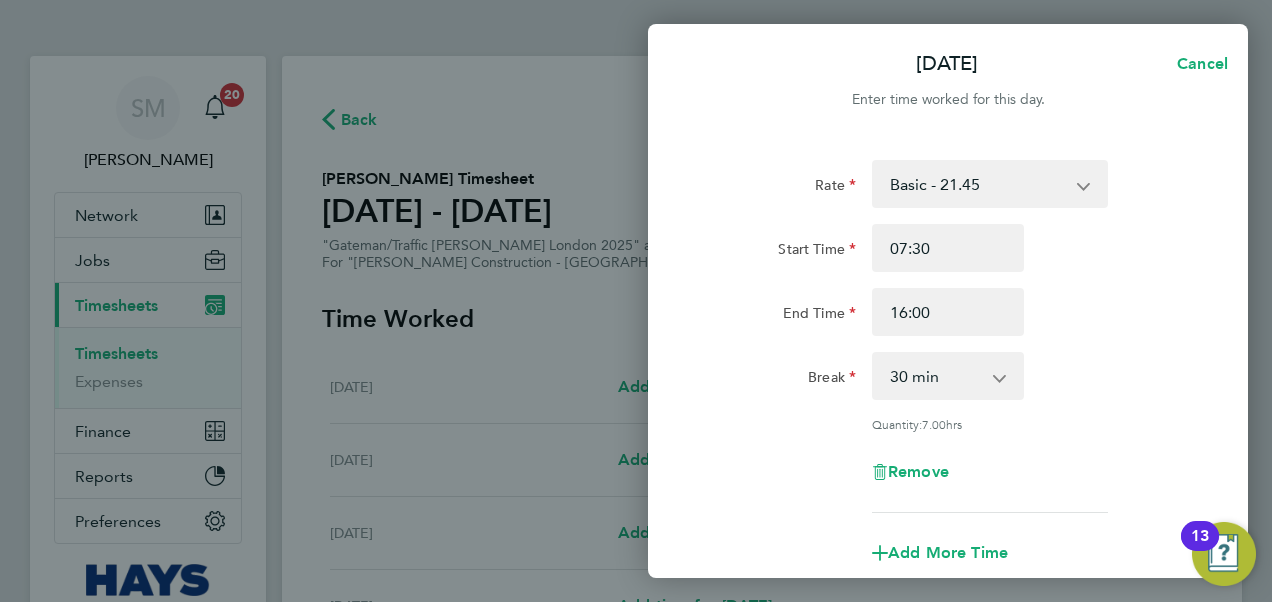 click on "Rate  Basic - 21.45   Weekday OT 45h+ - 30.87   Sat first 4h - 30.87   Sat after 4h - 40.94
Start Time 07:30 End Time 16:00 Break  0 min   15 min   30 min   45 min   60 min   75 min   90 min
Quantity:  7.00  hrs
Remove" 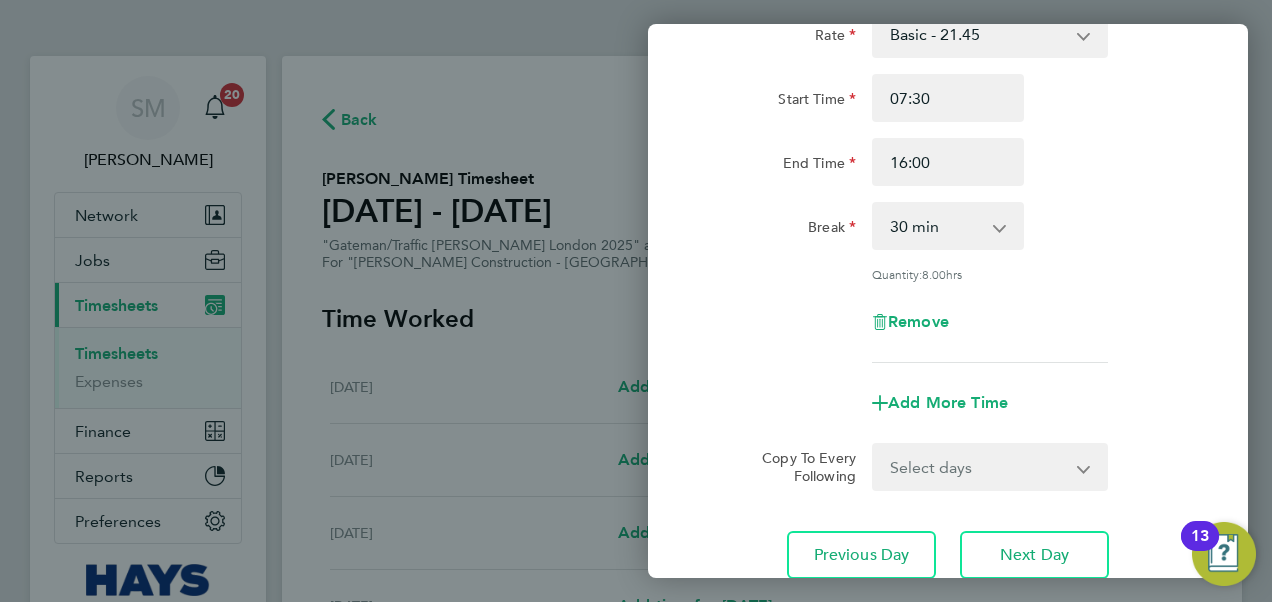 scroll, scrollTop: 301, scrollLeft: 0, axis: vertical 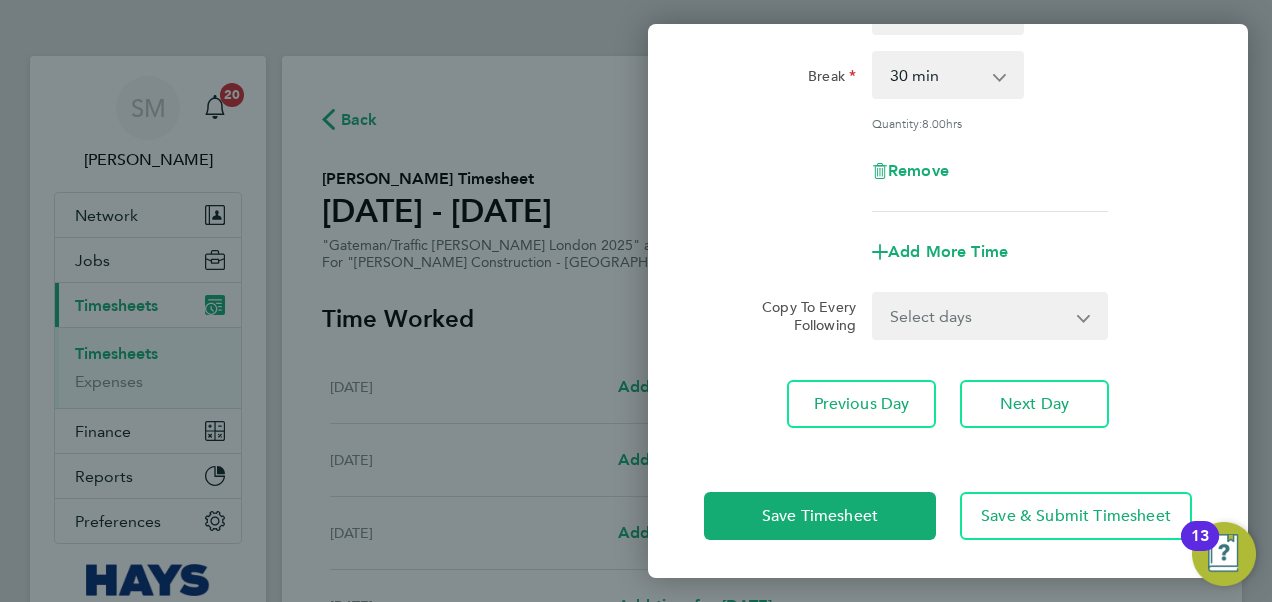 click on "Select days   Day   [DATE]   [DATE]   [DATE]   [DATE]" at bounding box center [979, 316] 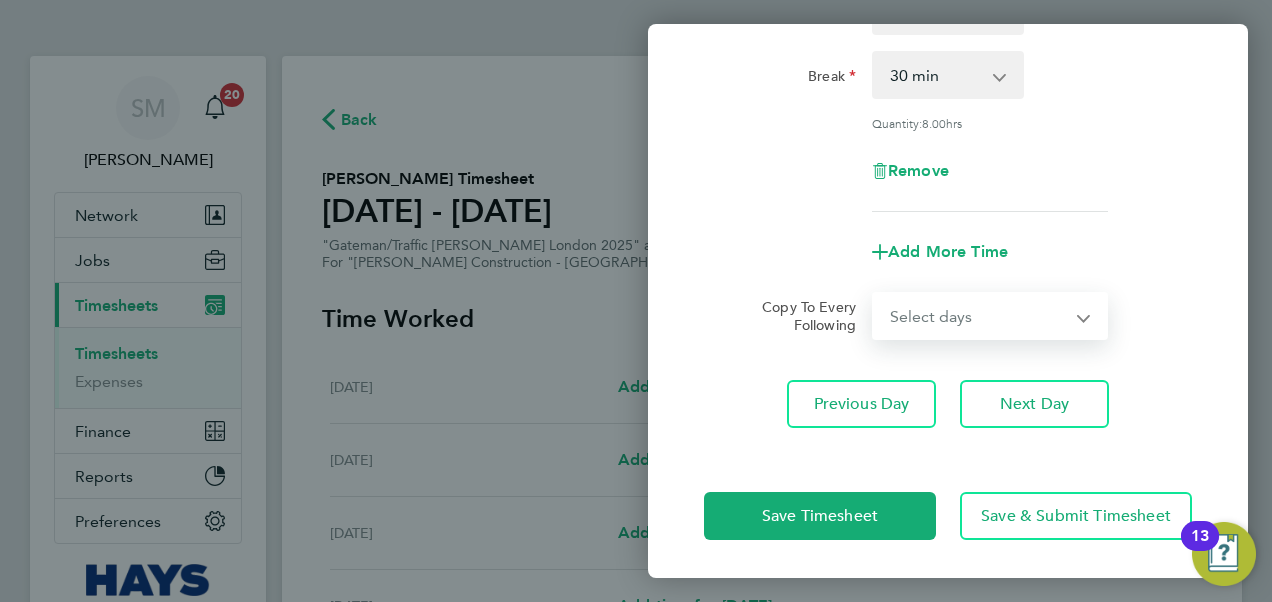 select on "TUE" 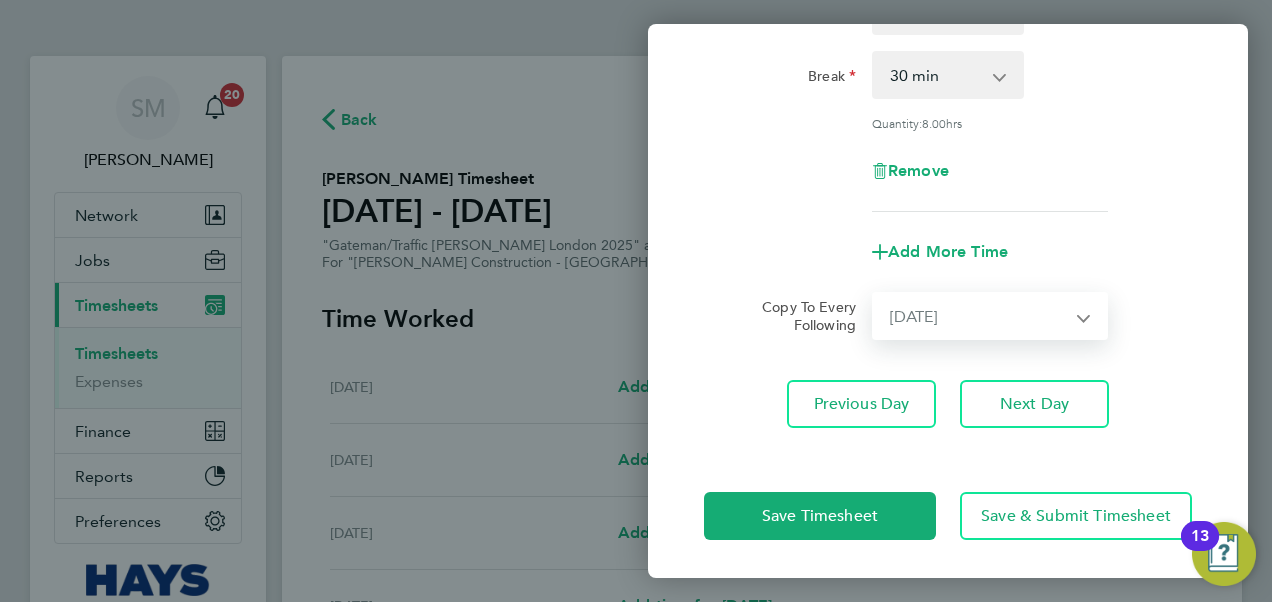 click on "Select days   Day   [DATE]   [DATE]   [DATE]   [DATE]" at bounding box center (979, 316) 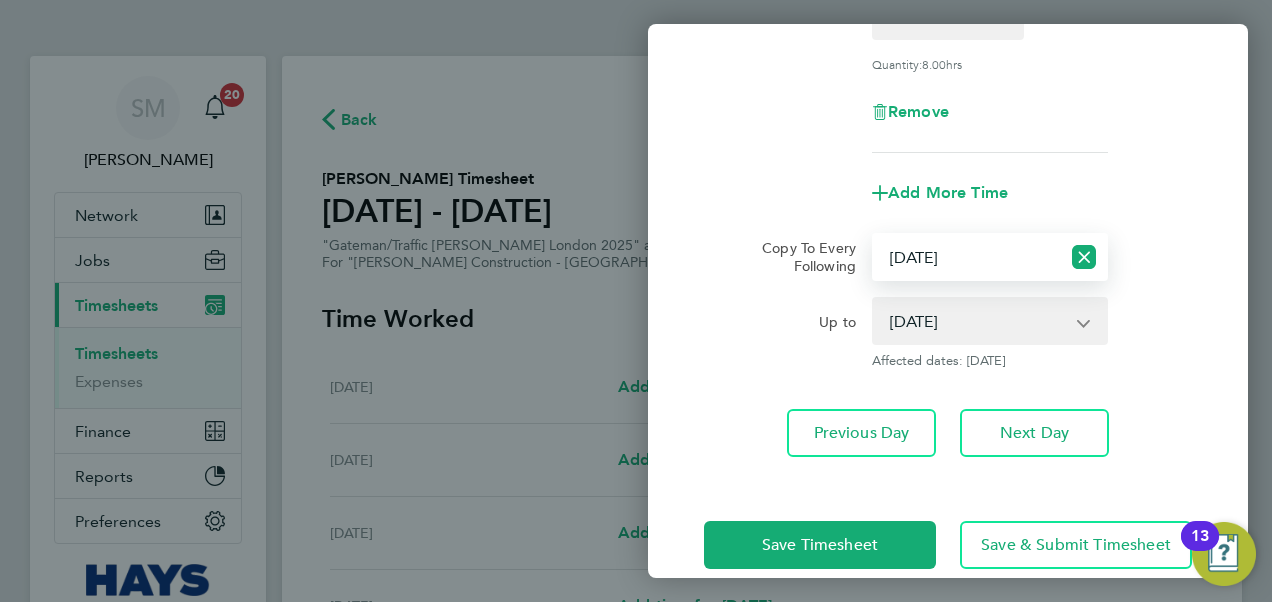 scroll, scrollTop: 389, scrollLeft: 0, axis: vertical 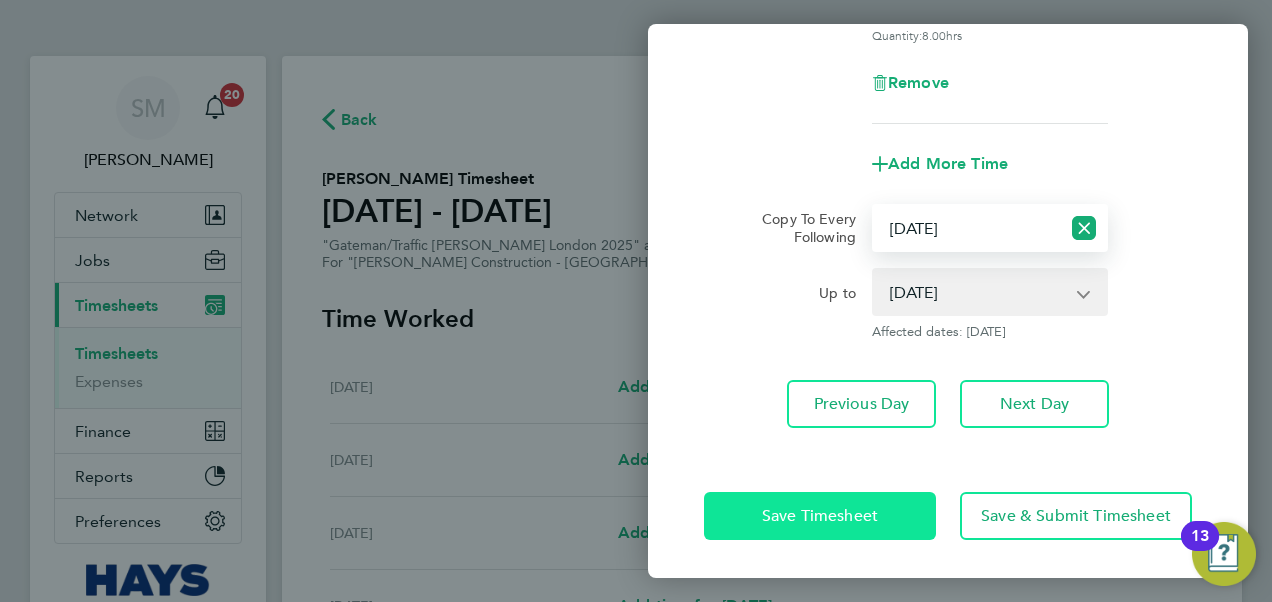 click on "Save Timesheet" 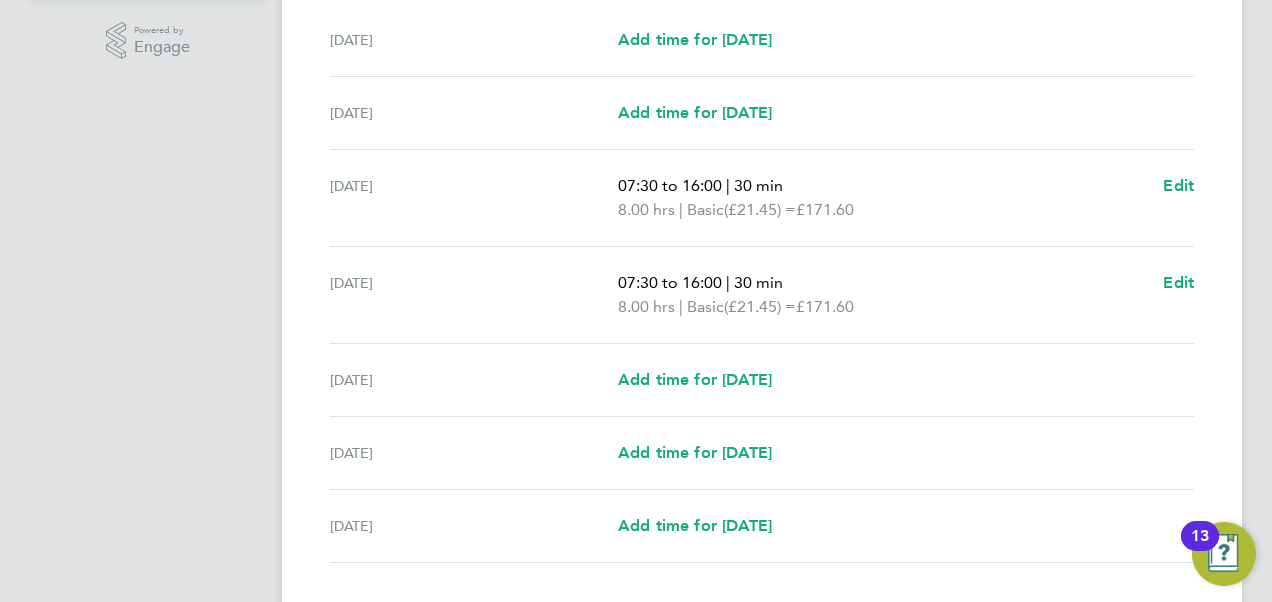 scroll, scrollTop: 700, scrollLeft: 0, axis: vertical 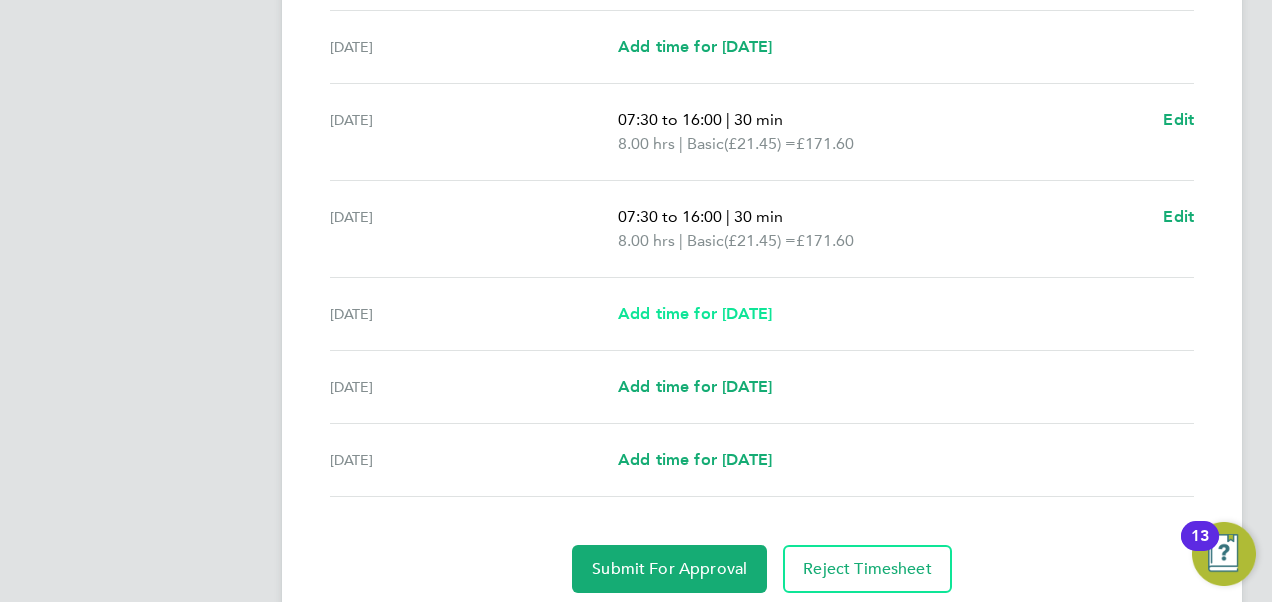 click on "Add time for [DATE]" at bounding box center [695, 313] 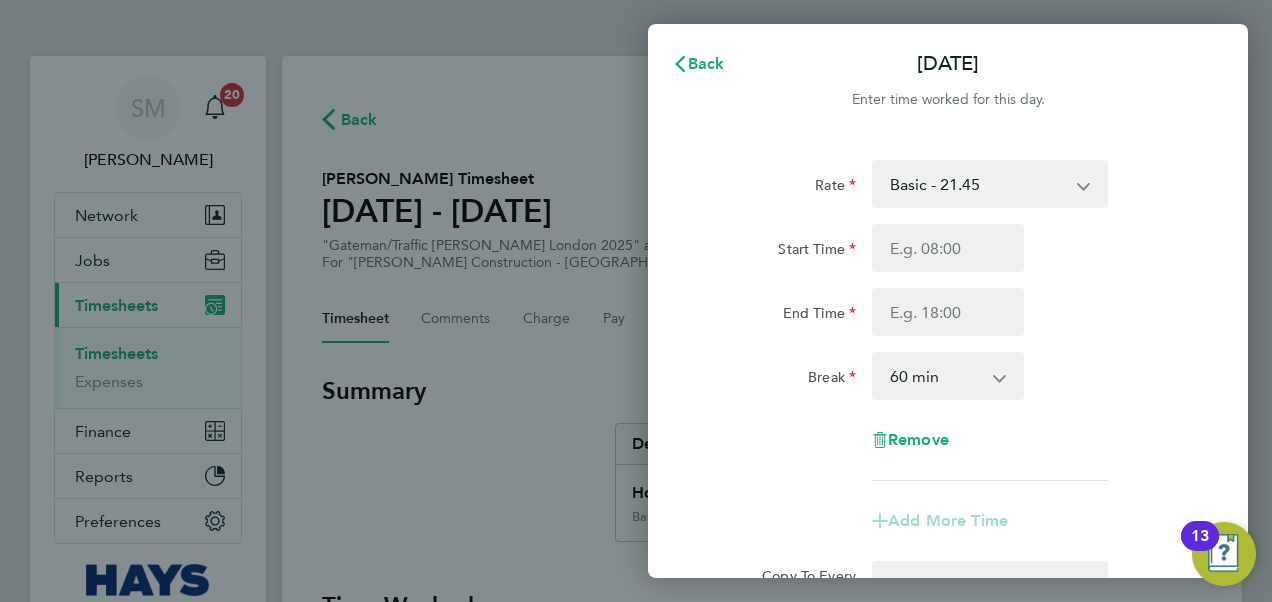 scroll, scrollTop: 0, scrollLeft: 0, axis: both 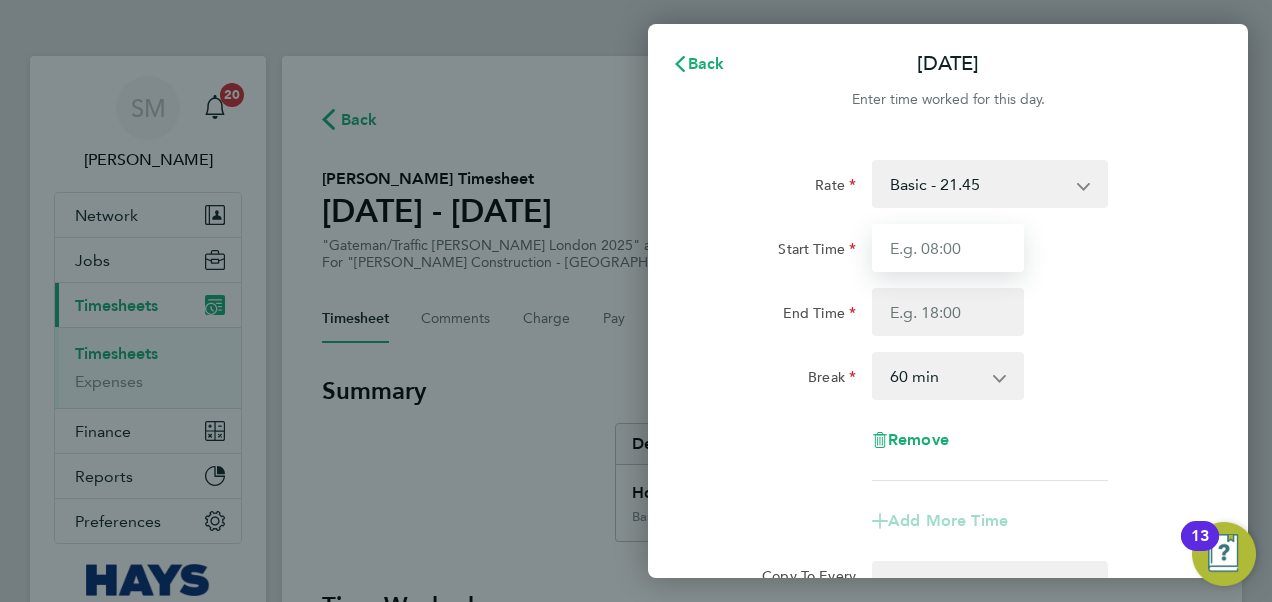 click on "Start Time" at bounding box center (948, 248) 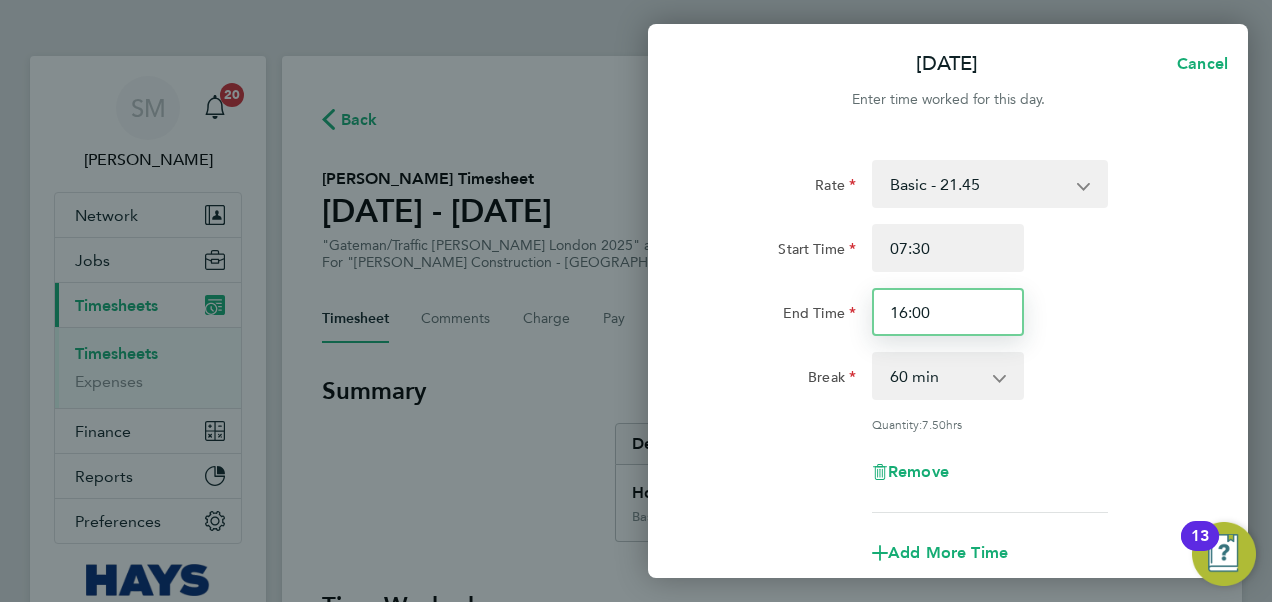 click on "16:00" at bounding box center (948, 312) 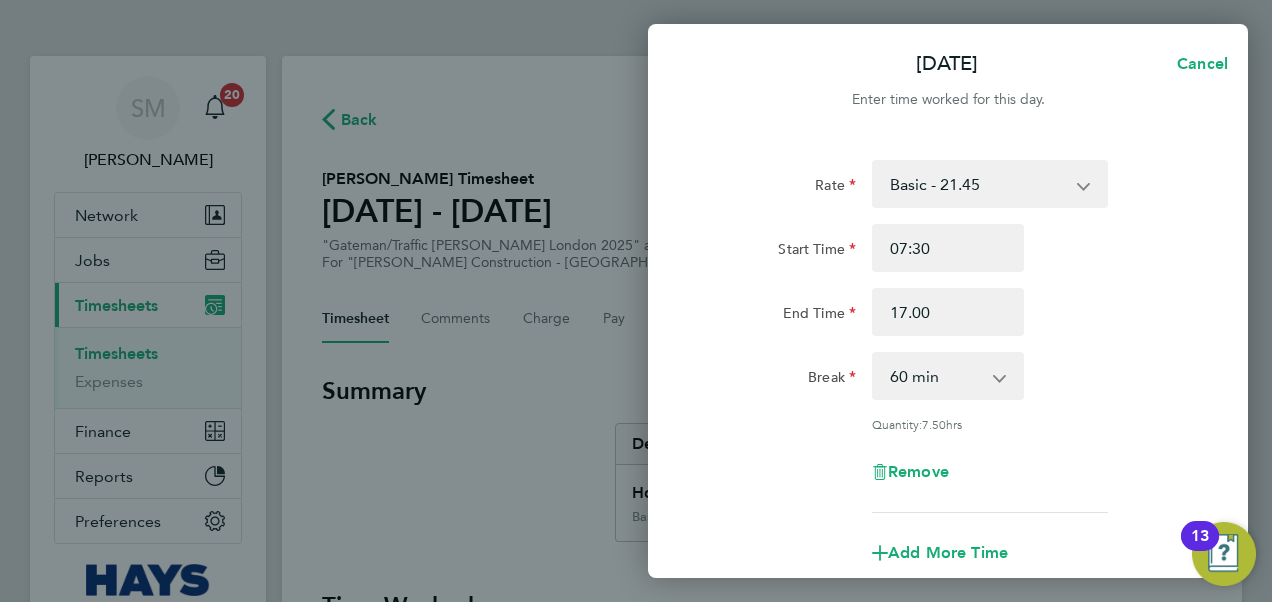 type on "17:00" 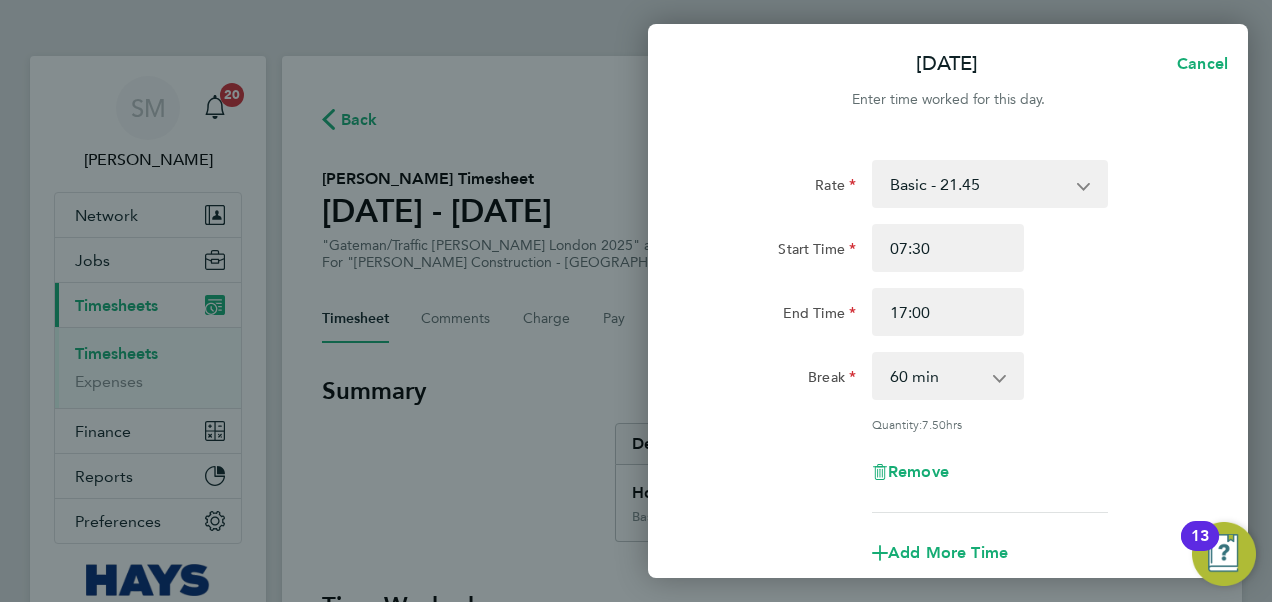 click on "End Time 17:00" 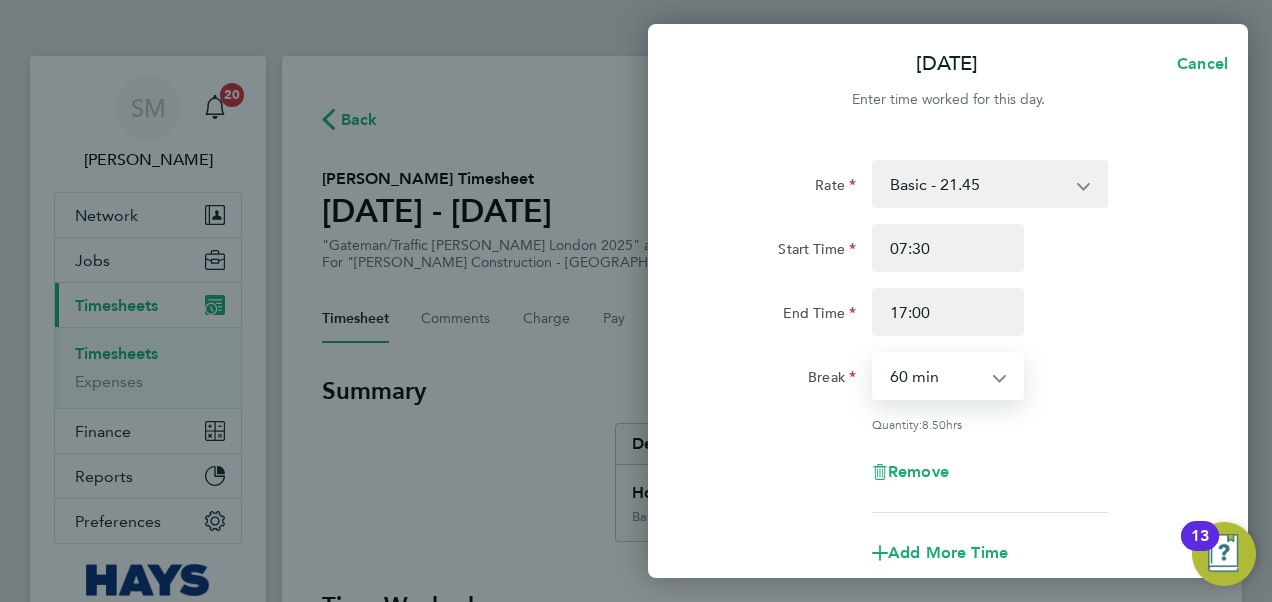 click on "0 min   15 min   30 min   45 min   60 min   75 min   90 min" at bounding box center (936, 376) 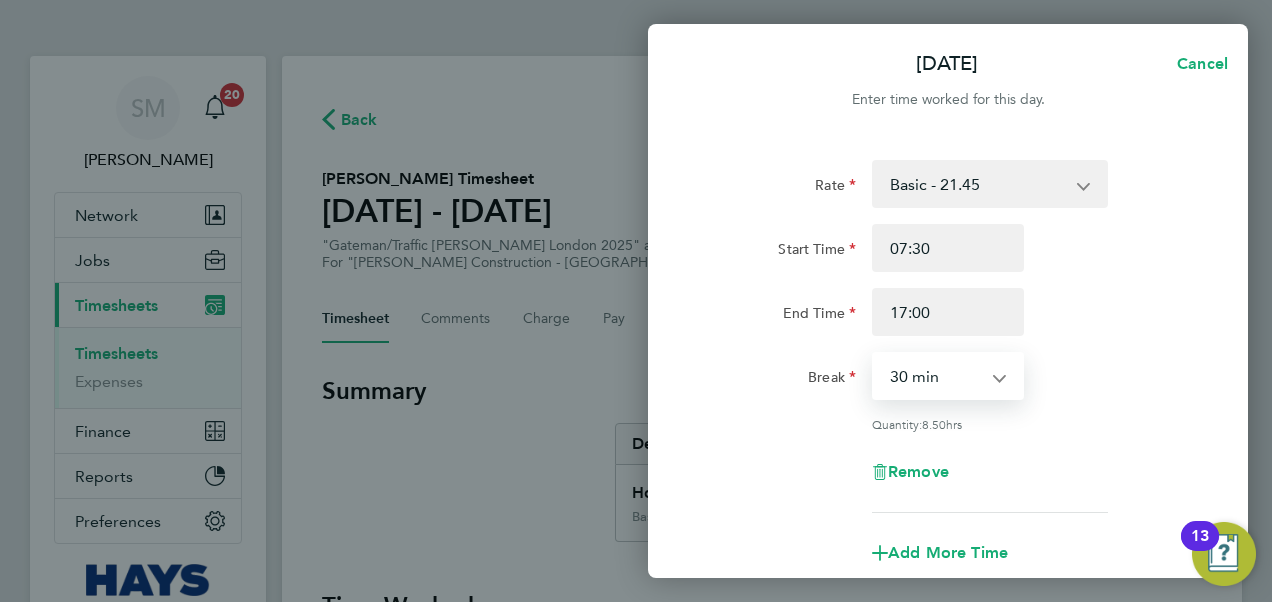 click on "0 min   15 min   30 min   45 min   60 min   75 min   90 min" at bounding box center [936, 376] 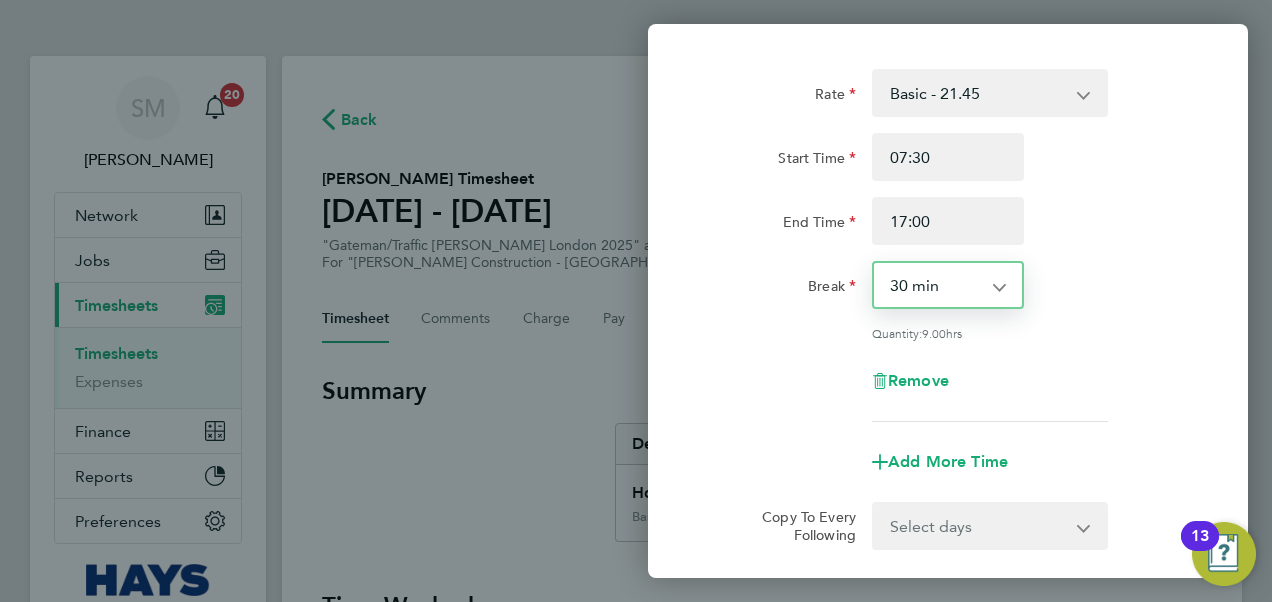 scroll, scrollTop: 200, scrollLeft: 0, axis: vertical 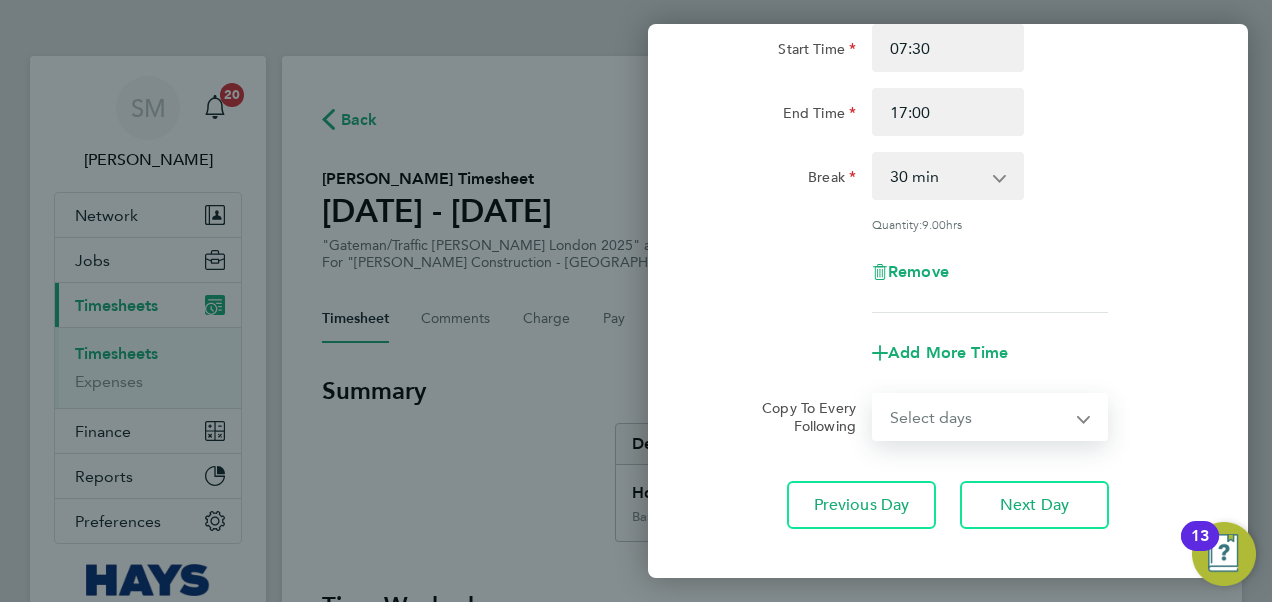 click on "Select days   Day   [DATE]   [DATE]" at bounding box center (979, 417) 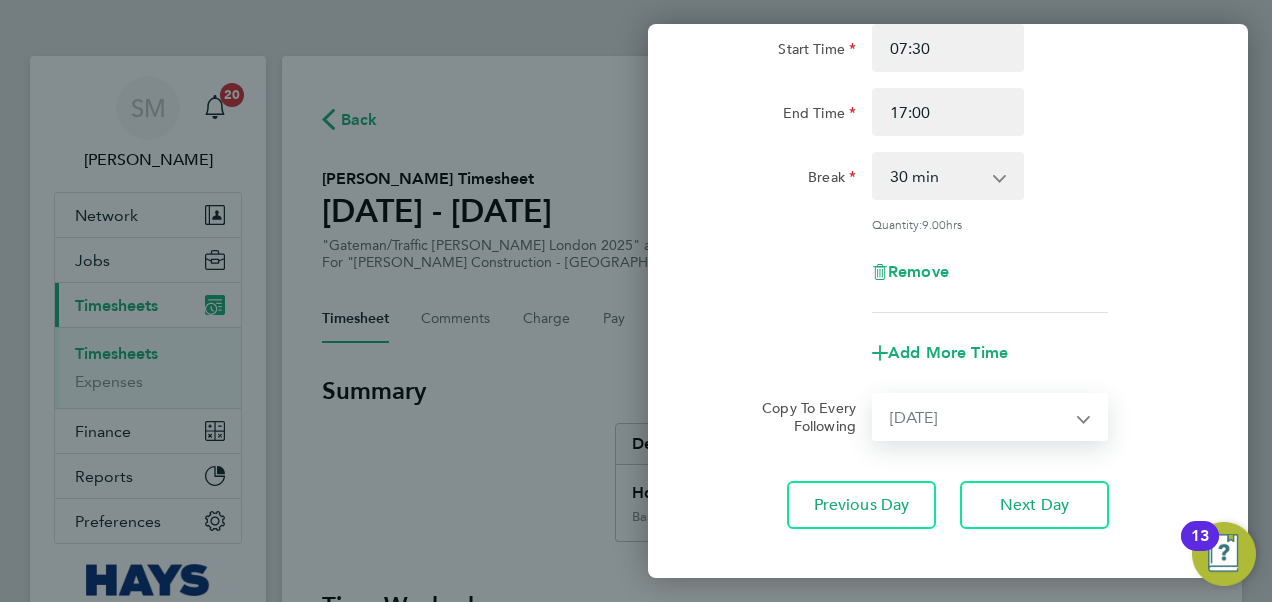 click on "Select days   Day   [DATE]   [DATE]" at bounding box center (979, 417) 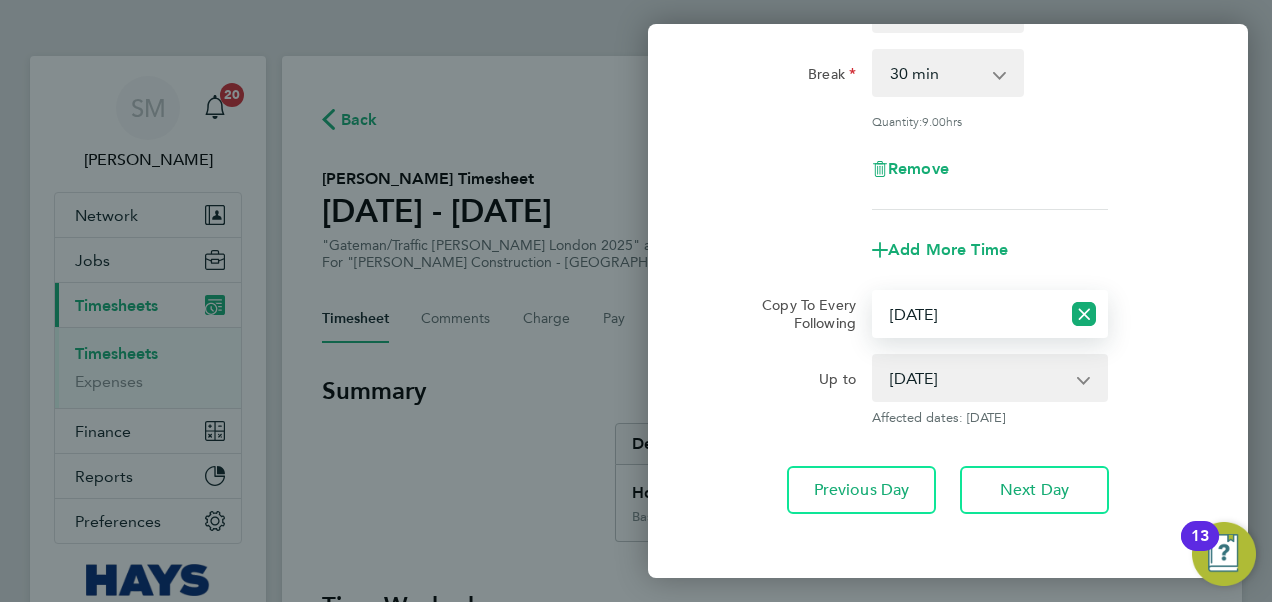 scroll, scrollTop: 389, scrollLeft: 0, axis: vertical 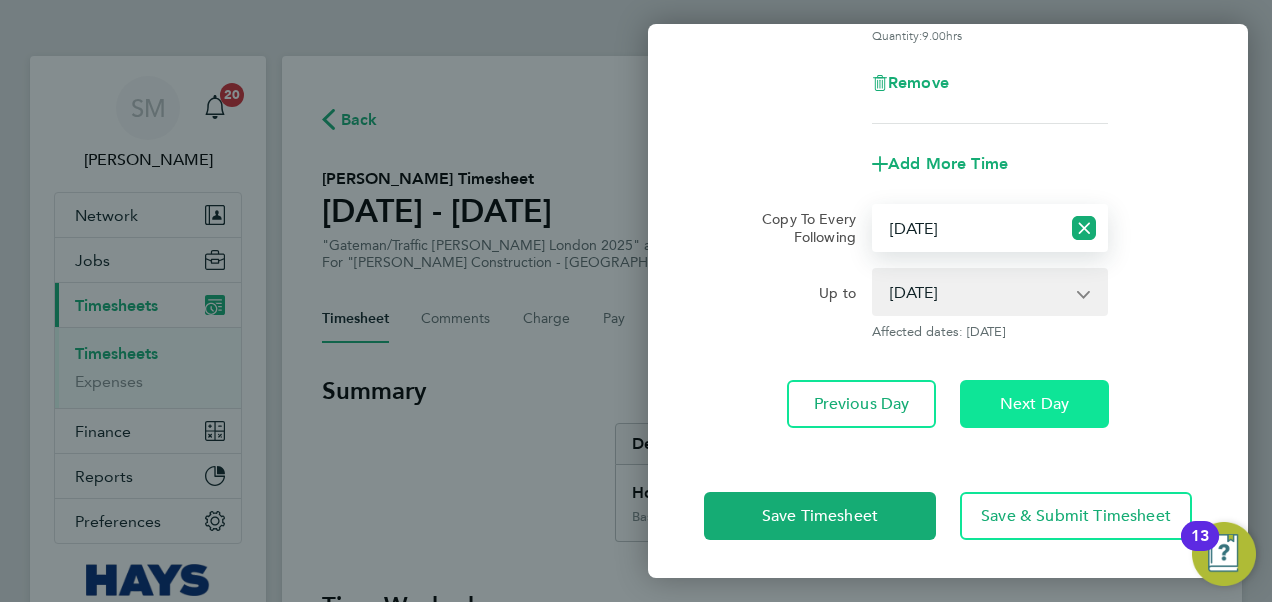 click on "Next Day" 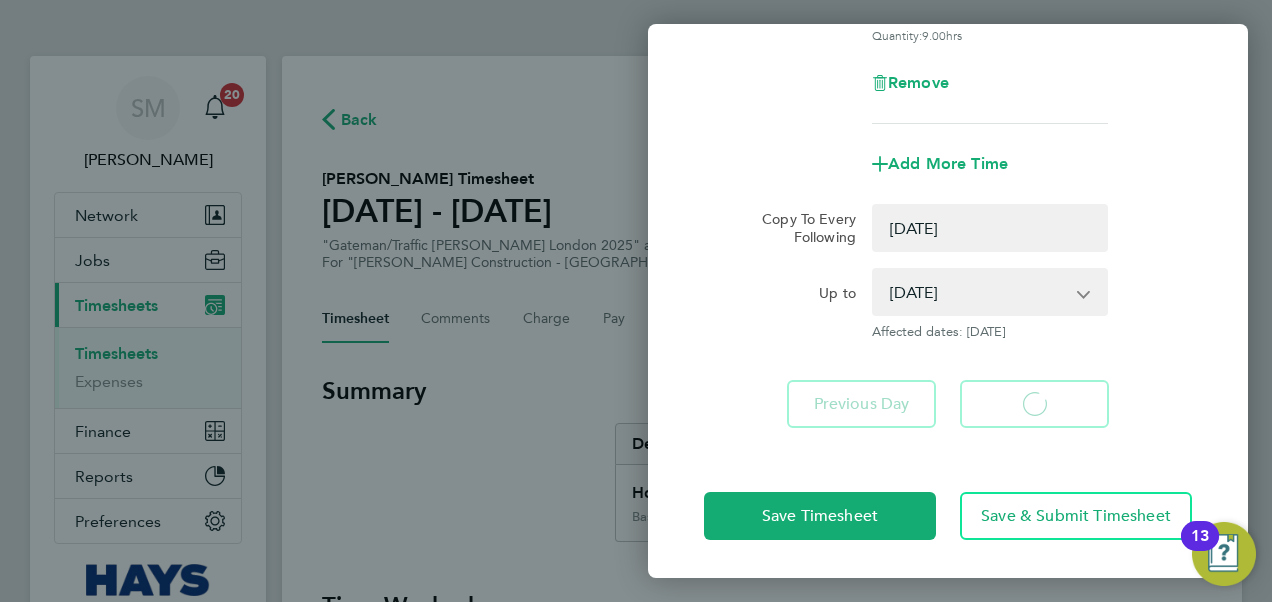 select on "0: null" 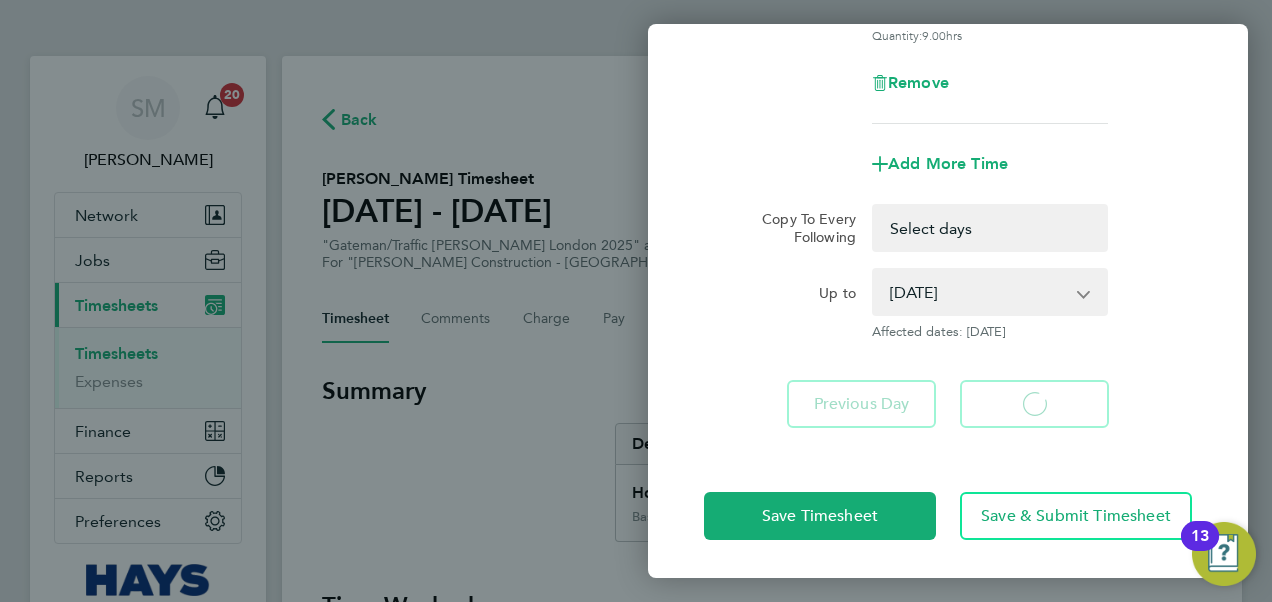 select on "30" 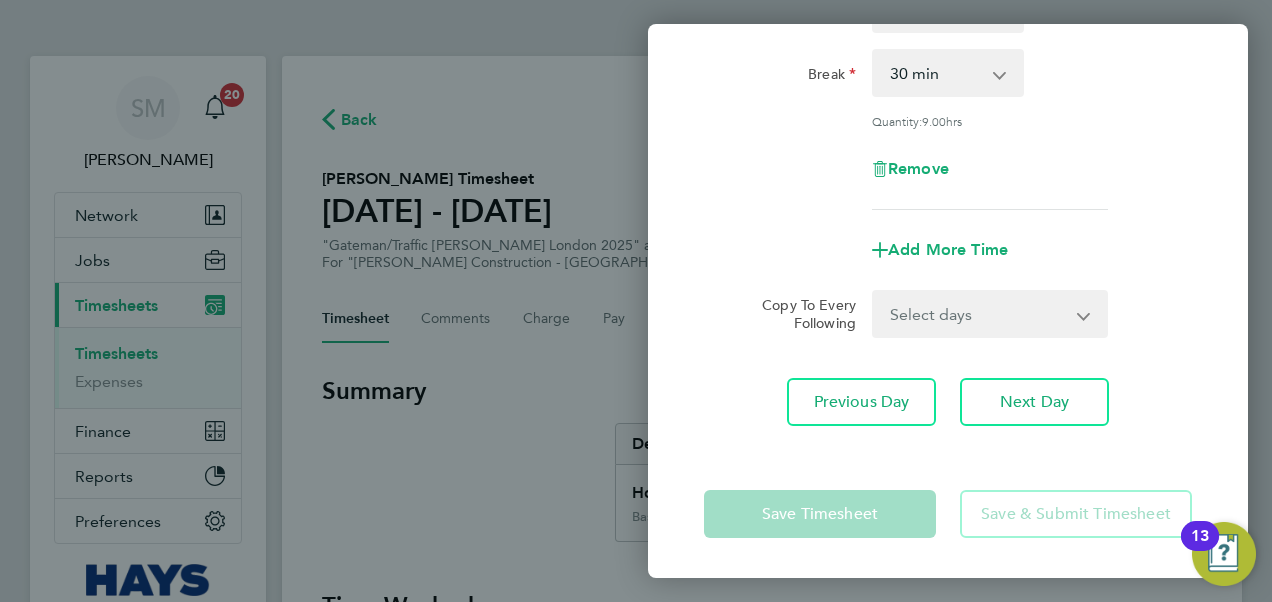 scroll, scrollTop: 301, scrollLeft: 0, axis: vertical 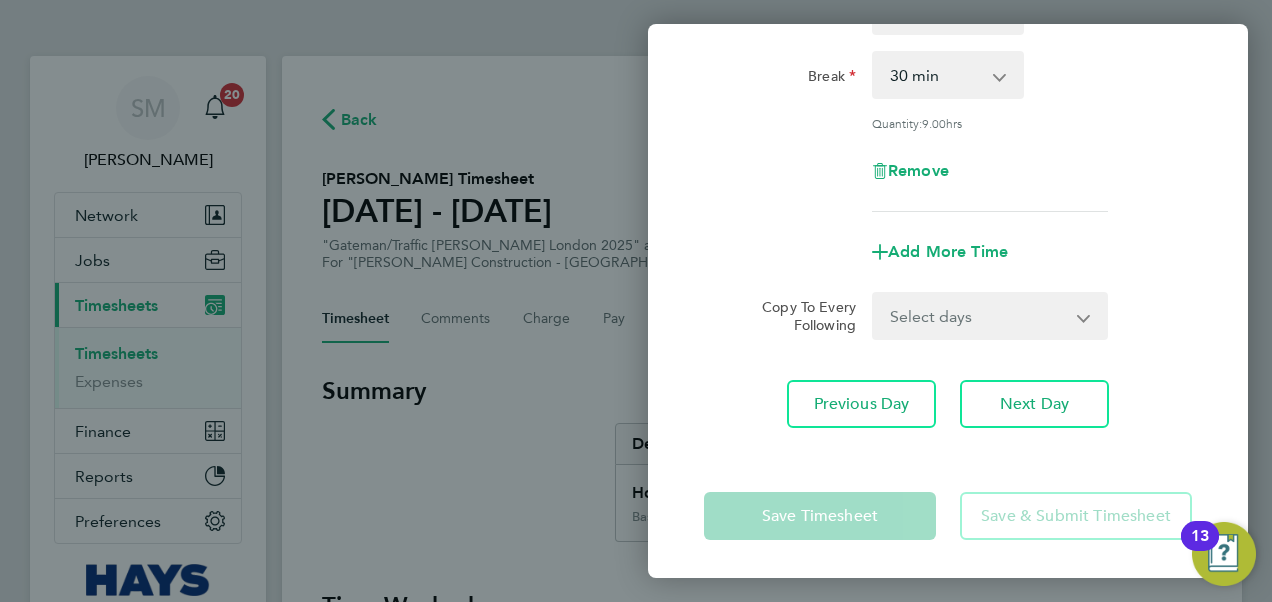drag, startPoint x: 1002, startPoint y: 314, endPoint x: 997, endPoint y: 324, distance: 11.18034 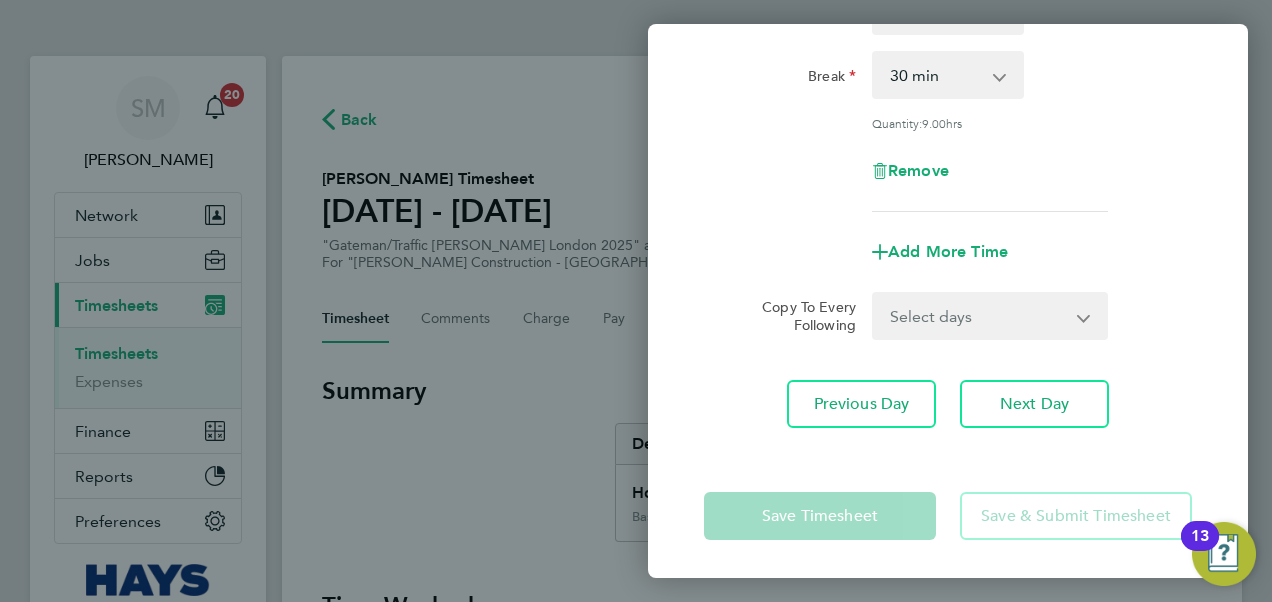 click on "Select days   [DATE]" at bounding box center [979, 316] 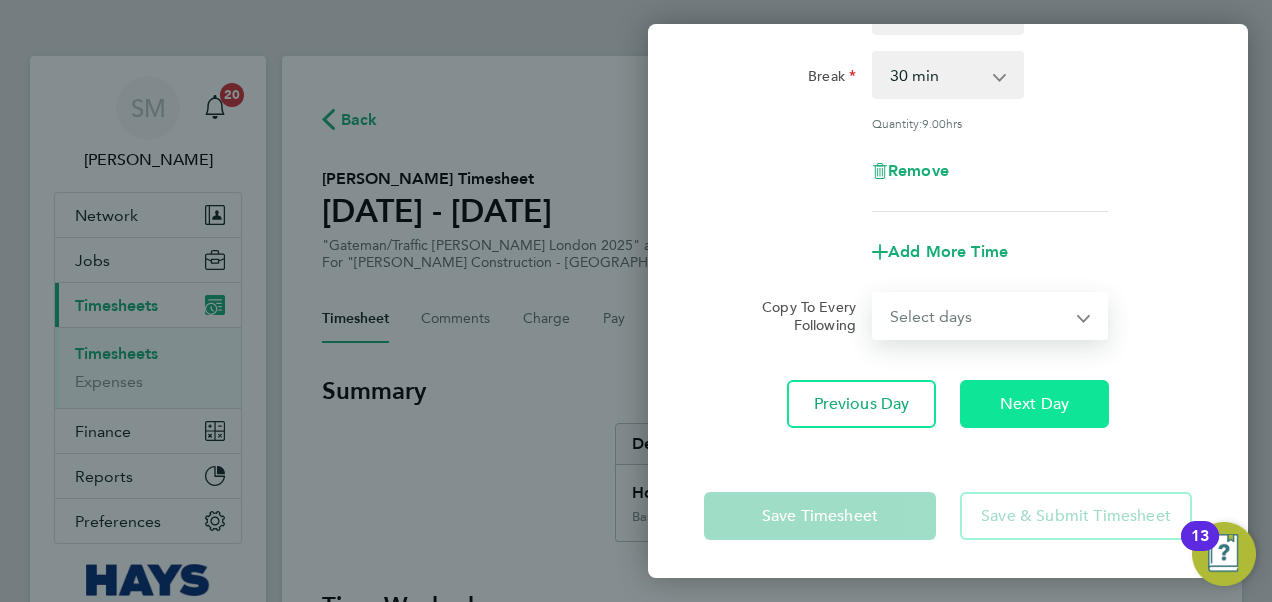 select on "FRI" 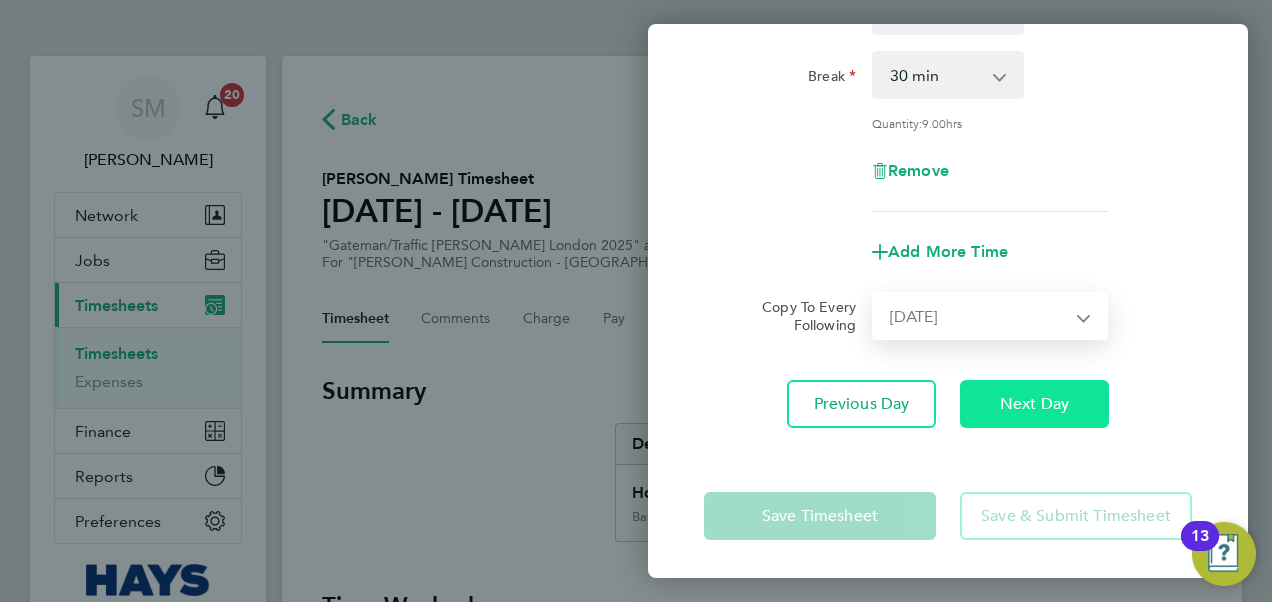 click on "Select days   [DATE]" at bounding box center (979, 316) 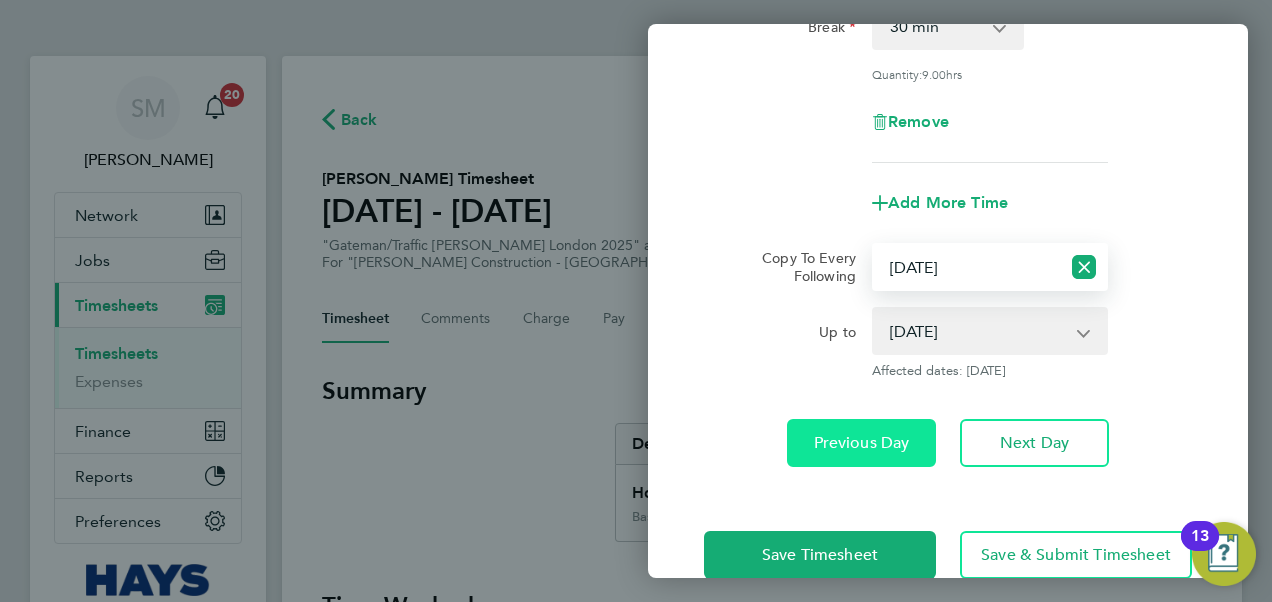 scroll, scrollTop: 389, scrollLeft: 0, axis: vertical 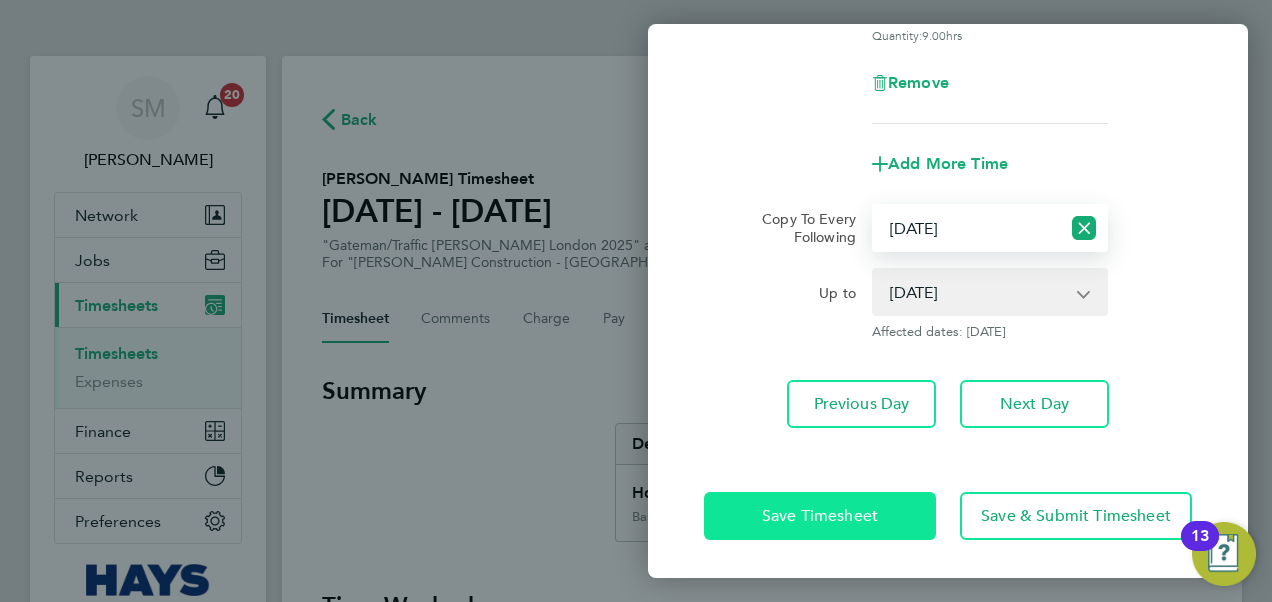 click on "Save Timesheet" 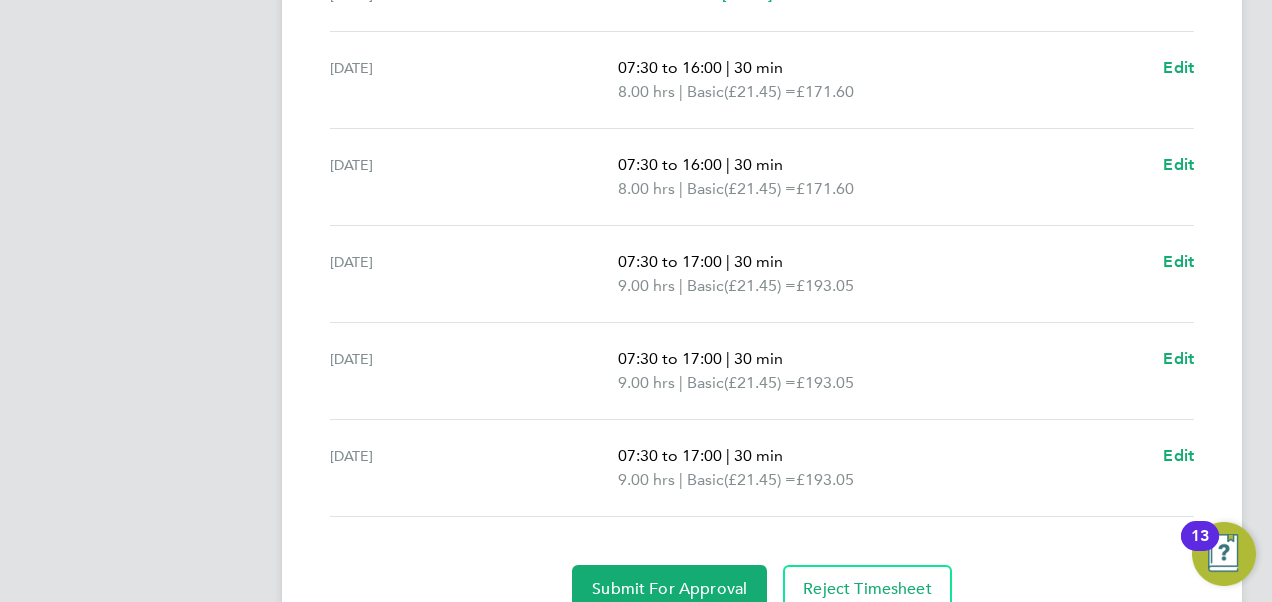 scroll, scrollTop: 839, scrollLeft: 0, axis: vertical 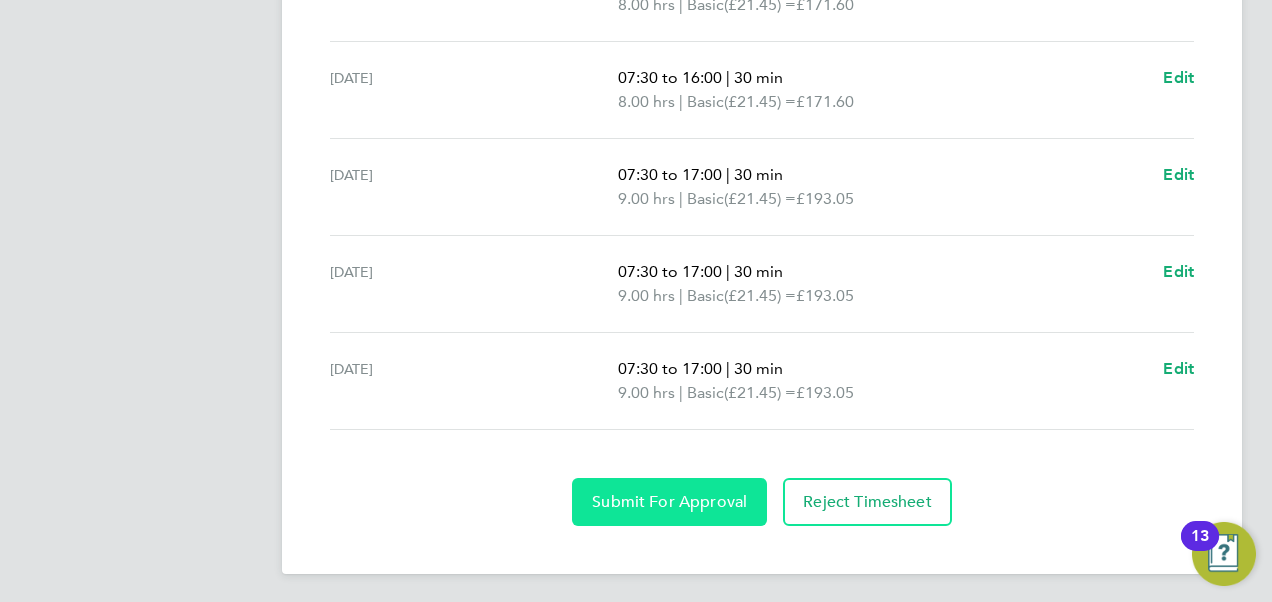 click on "Submit For Approval" 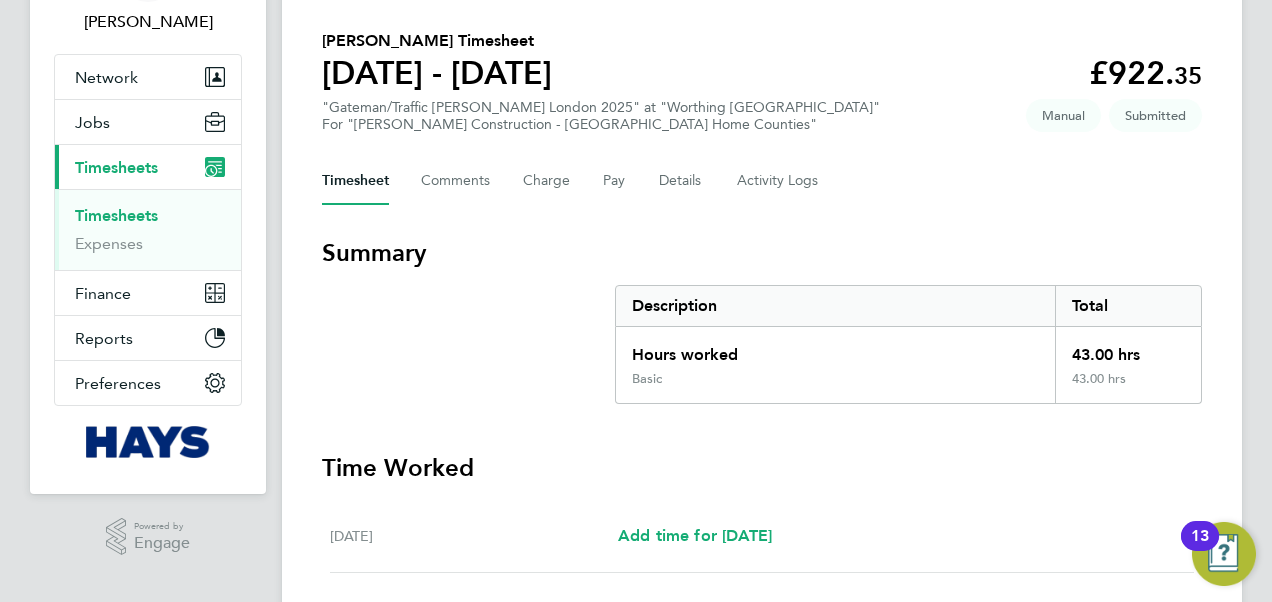 scroll, scrollTop: 0, scrollLeft: 0, axis: both 